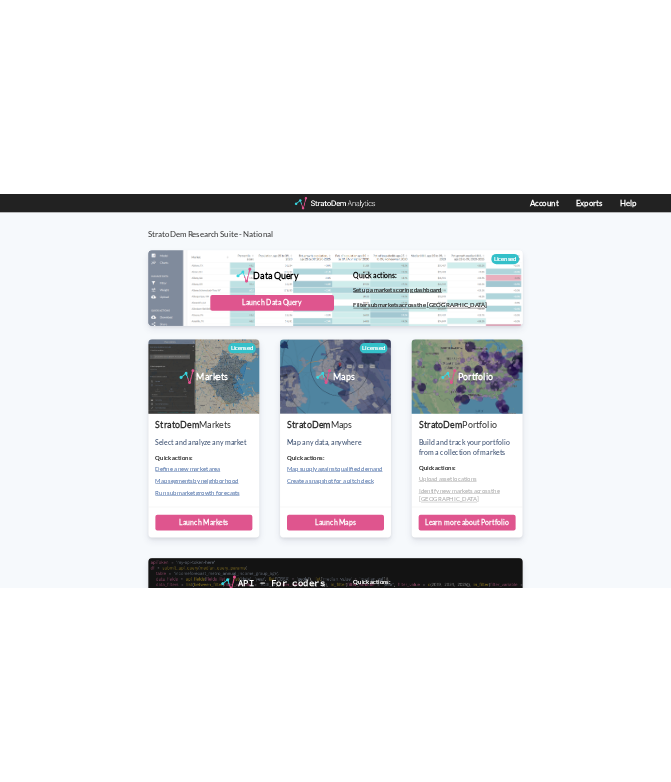 scroll, scrollTop: 0, scrollLeft: 0, axis: both 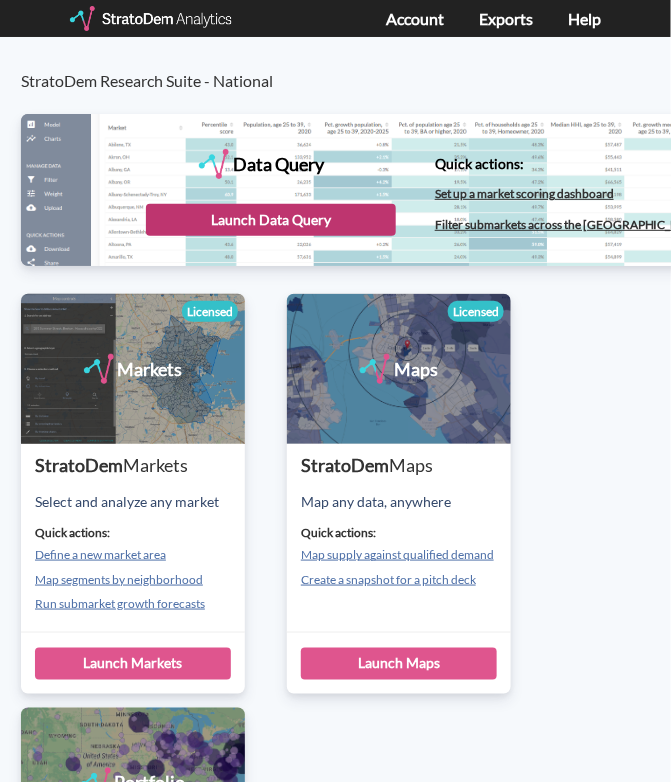 click on "Launch Data Query" at bounding box center (271, 220) 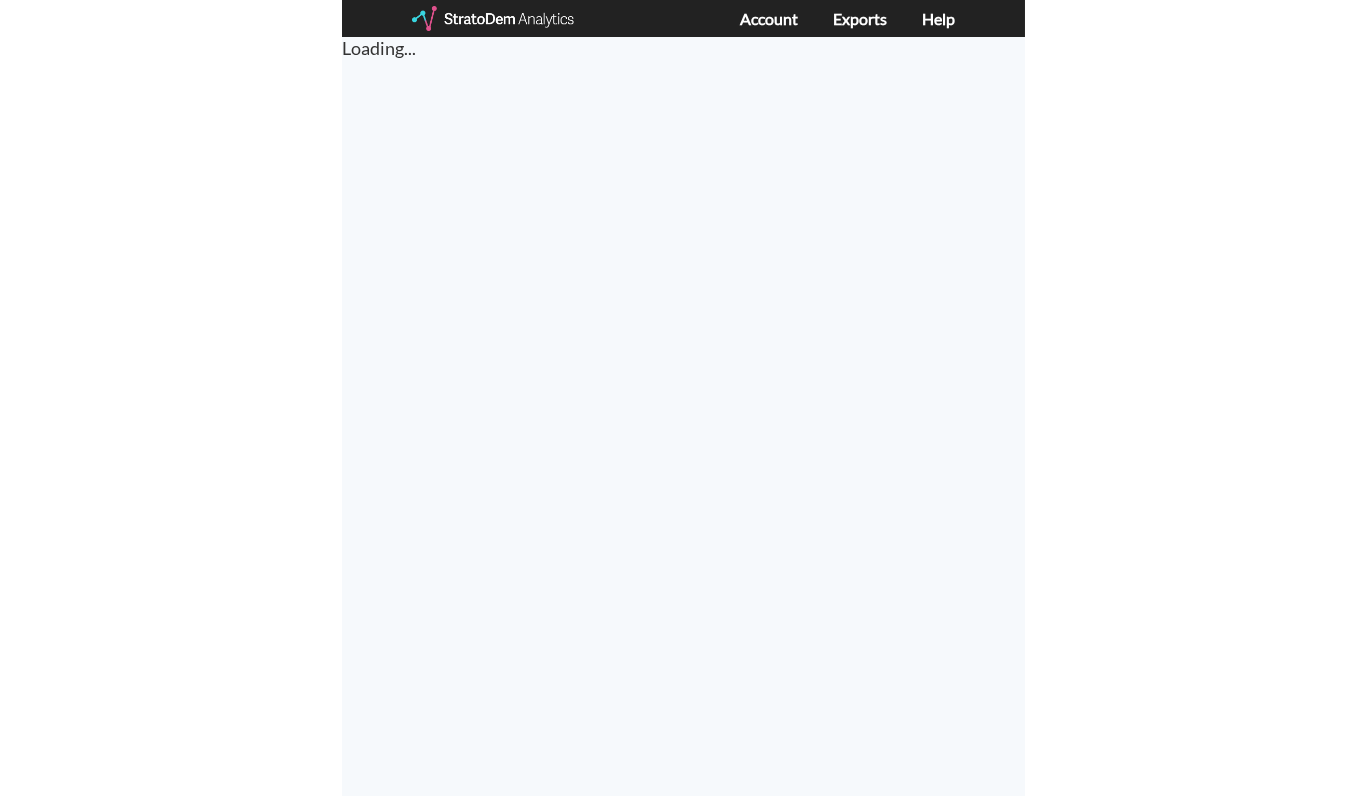 scroll, scrollTop: 0, scrollLeft: 0, axis: both 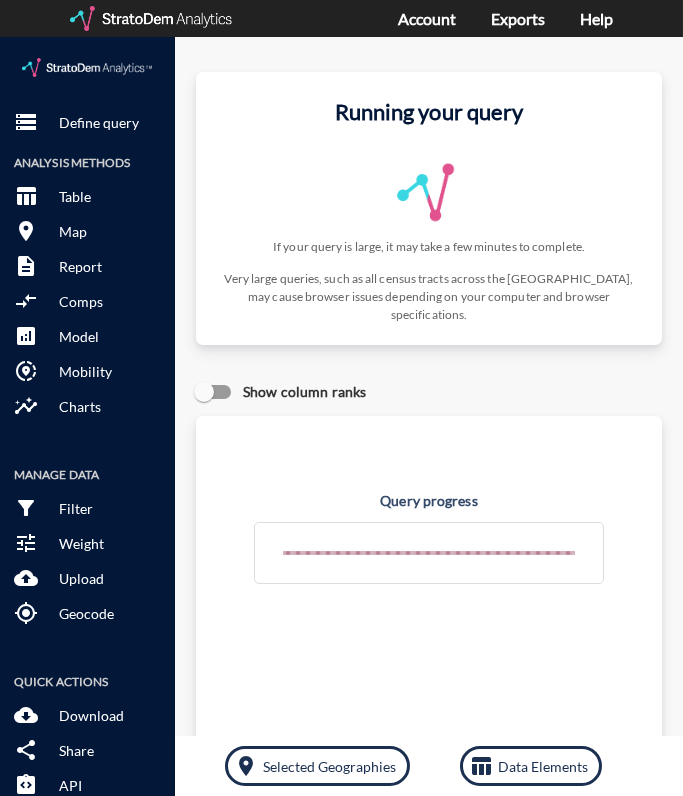 click on "Running your query If your query is large, it may take a few minutes to complete. Very large queries, such as all census tracts across the [GEOGRAPHIC_DATA], may cause browser issues depending on your computer and browser specifications." 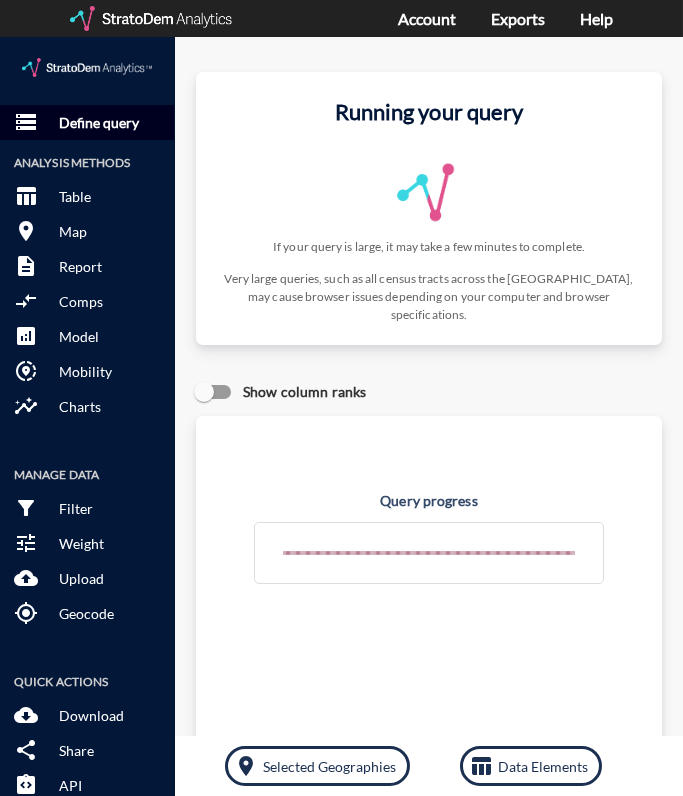 click on "Define query" 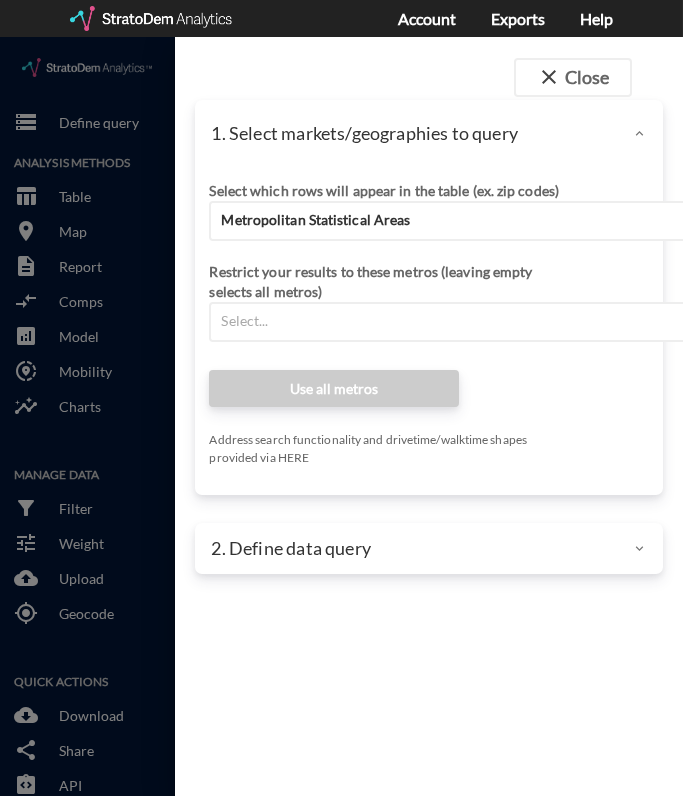 click on "Select which rows will appear in the table (ex. zip codes) Metropolitan Statistical Areas" 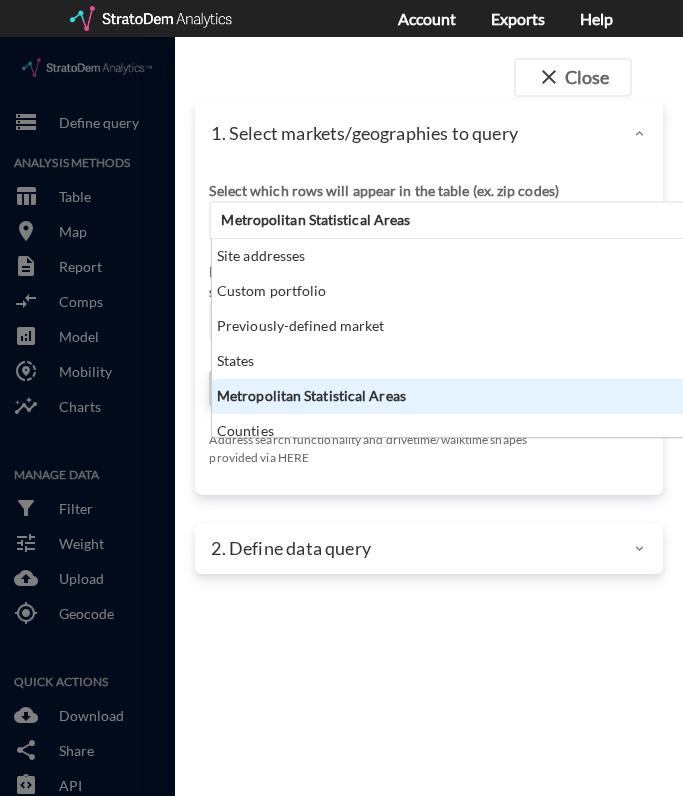 click on "Metropolitan Statistical Areas" 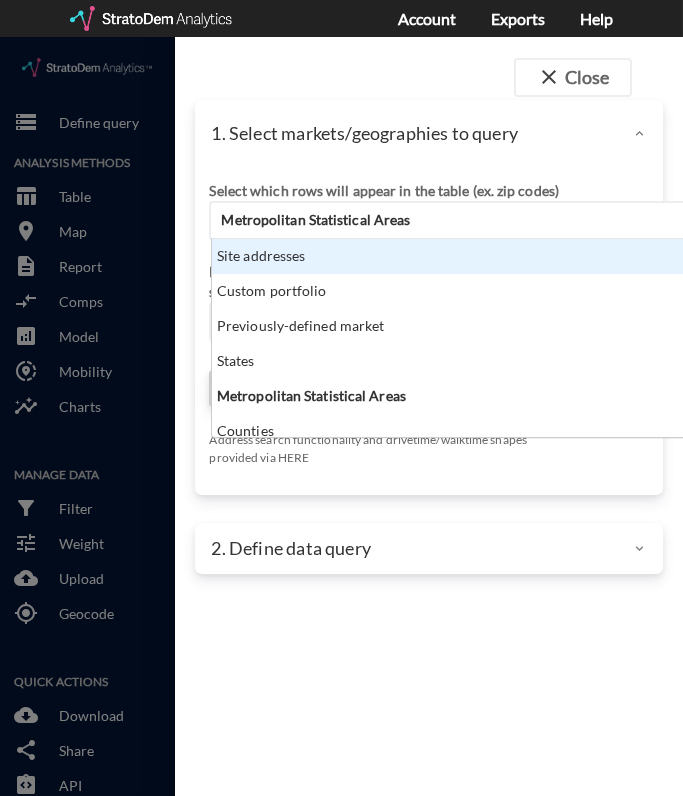 click on "Site addresses" 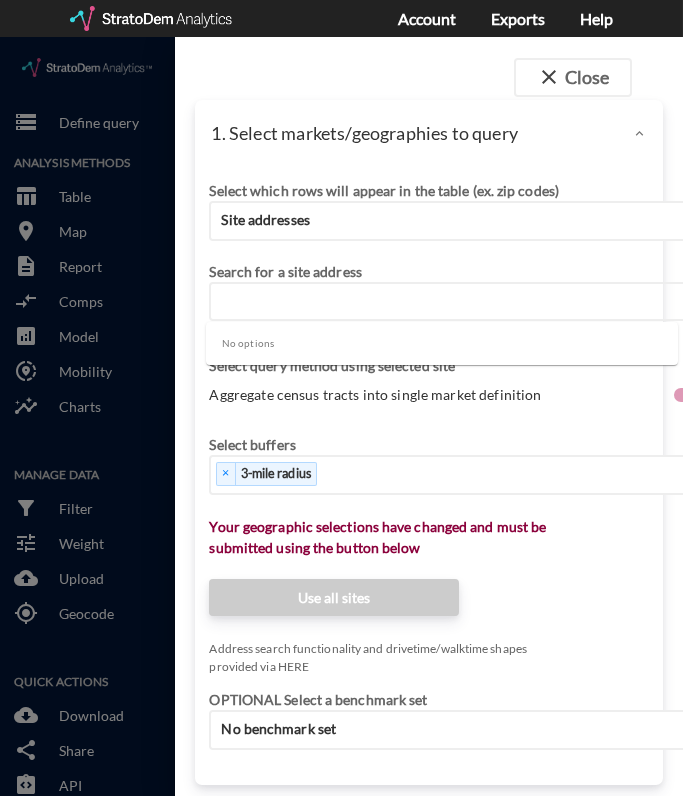 click on "Enter an address" 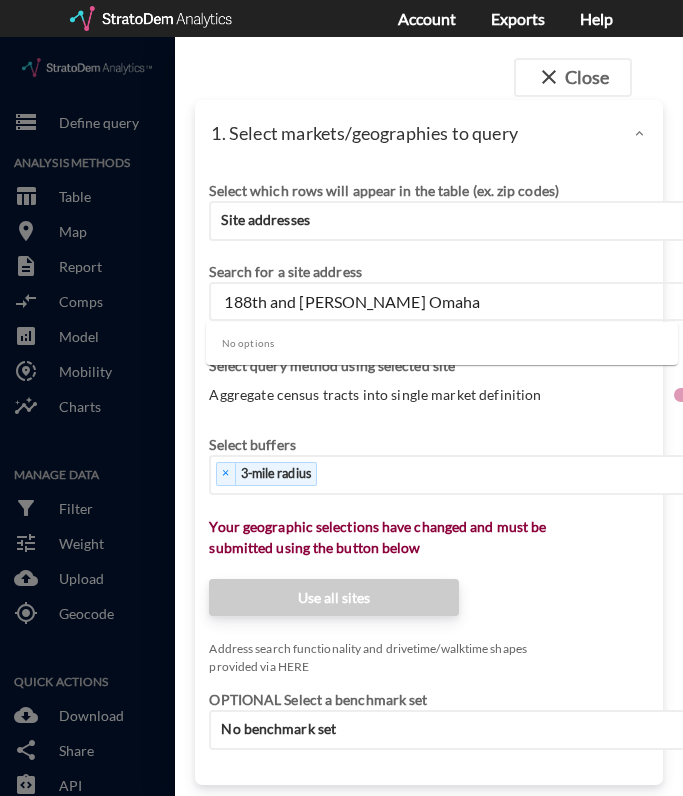 click on "188th and [PERSON_NAME] Omaha" 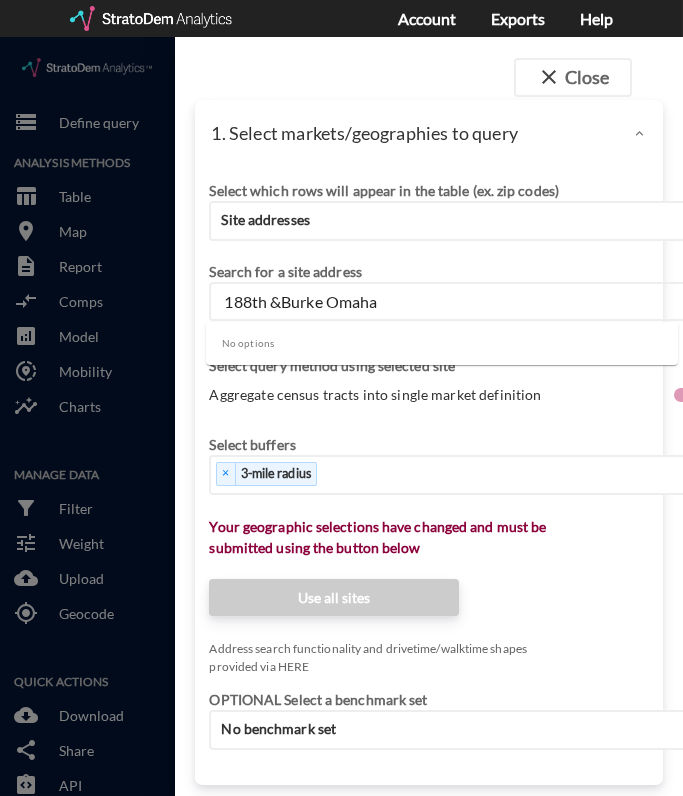 click on "188th &Burke Omaha" 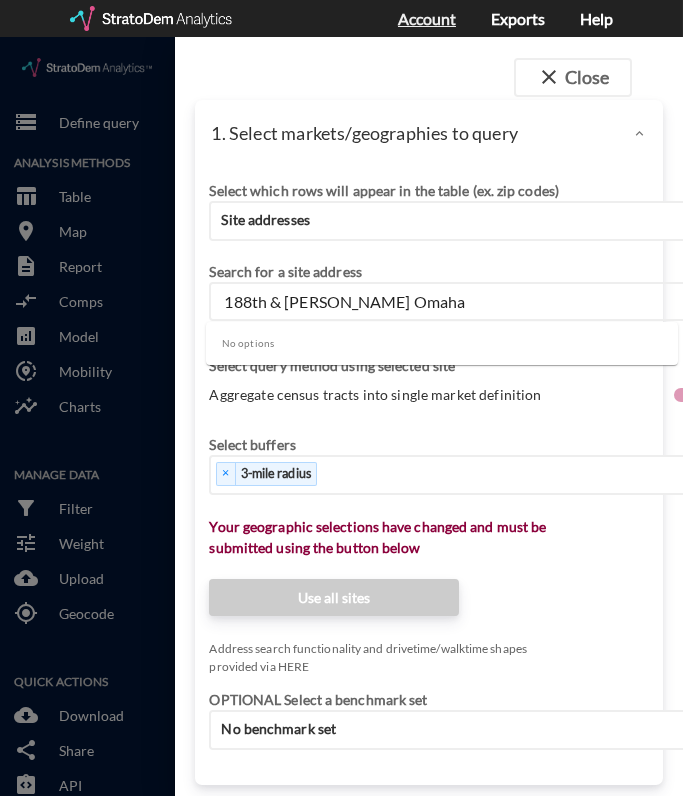type on "188th & [PERSON_NAME] Omaha" 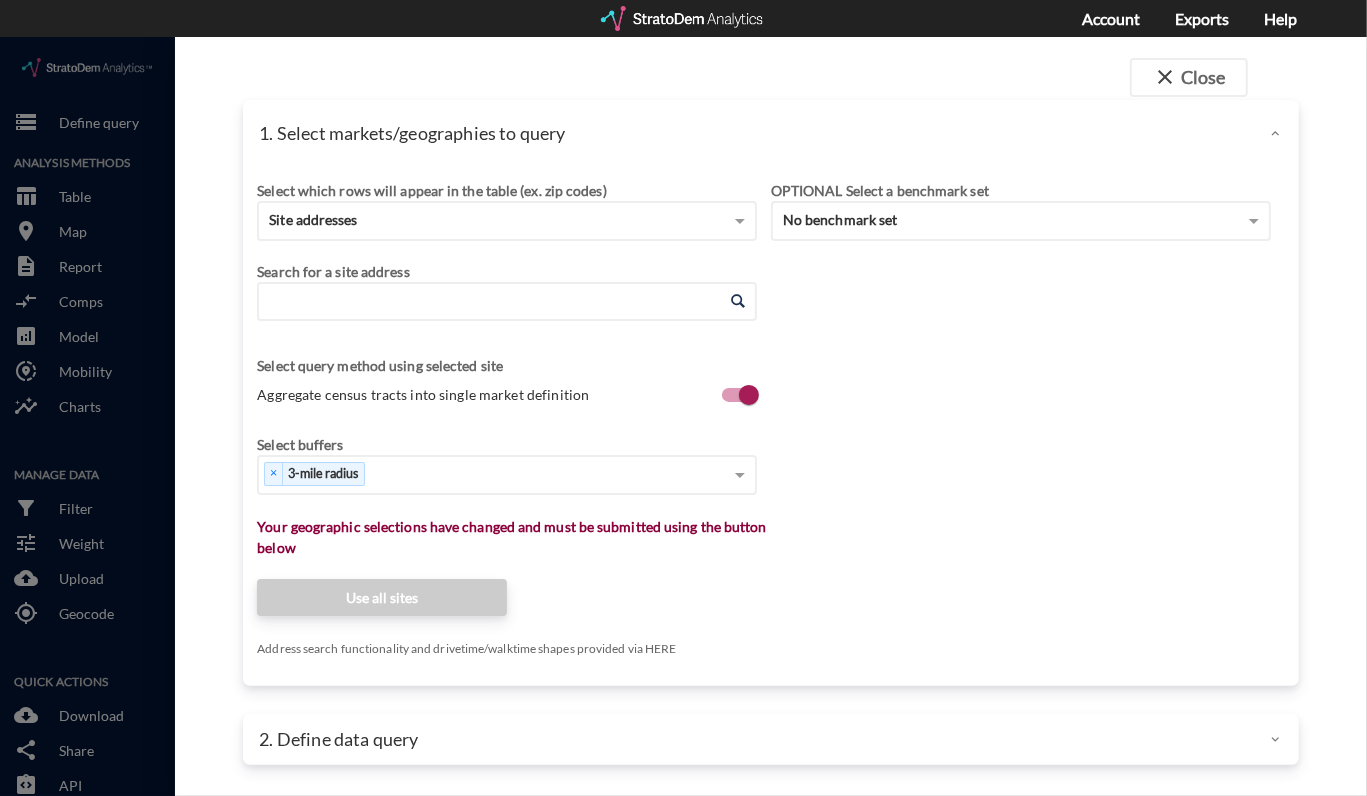 click on "Enter an address" 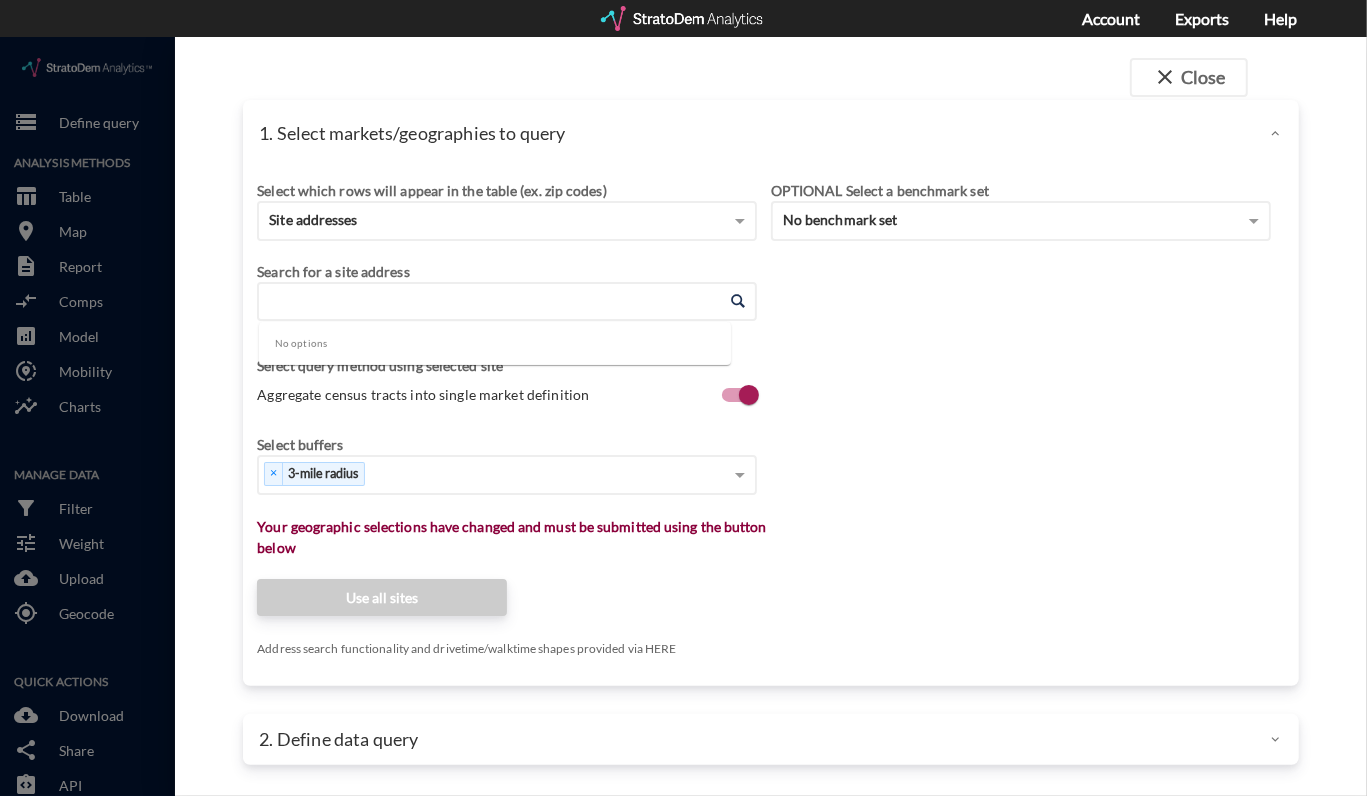 paste on "[STREET_ADDRESS]" 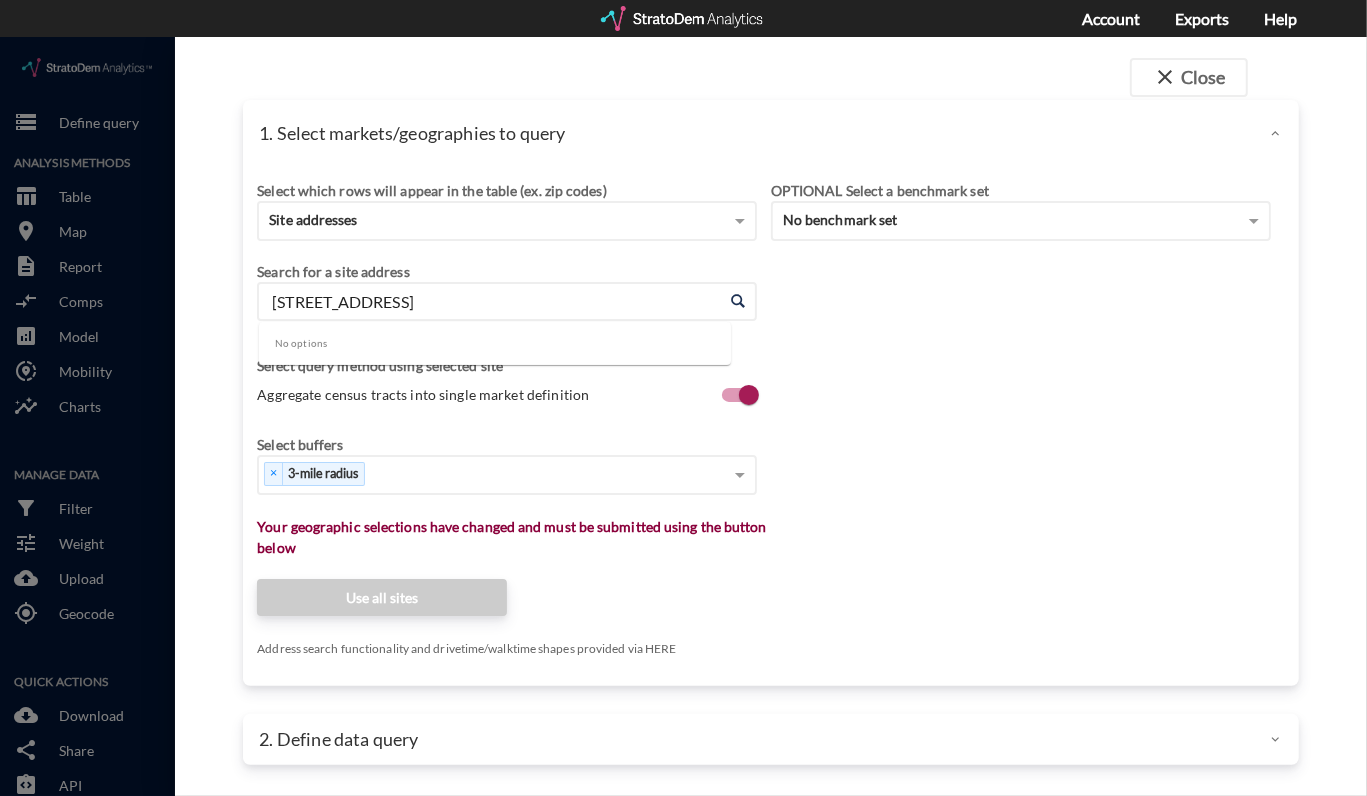 type on "[STREET_ADDRESS]" 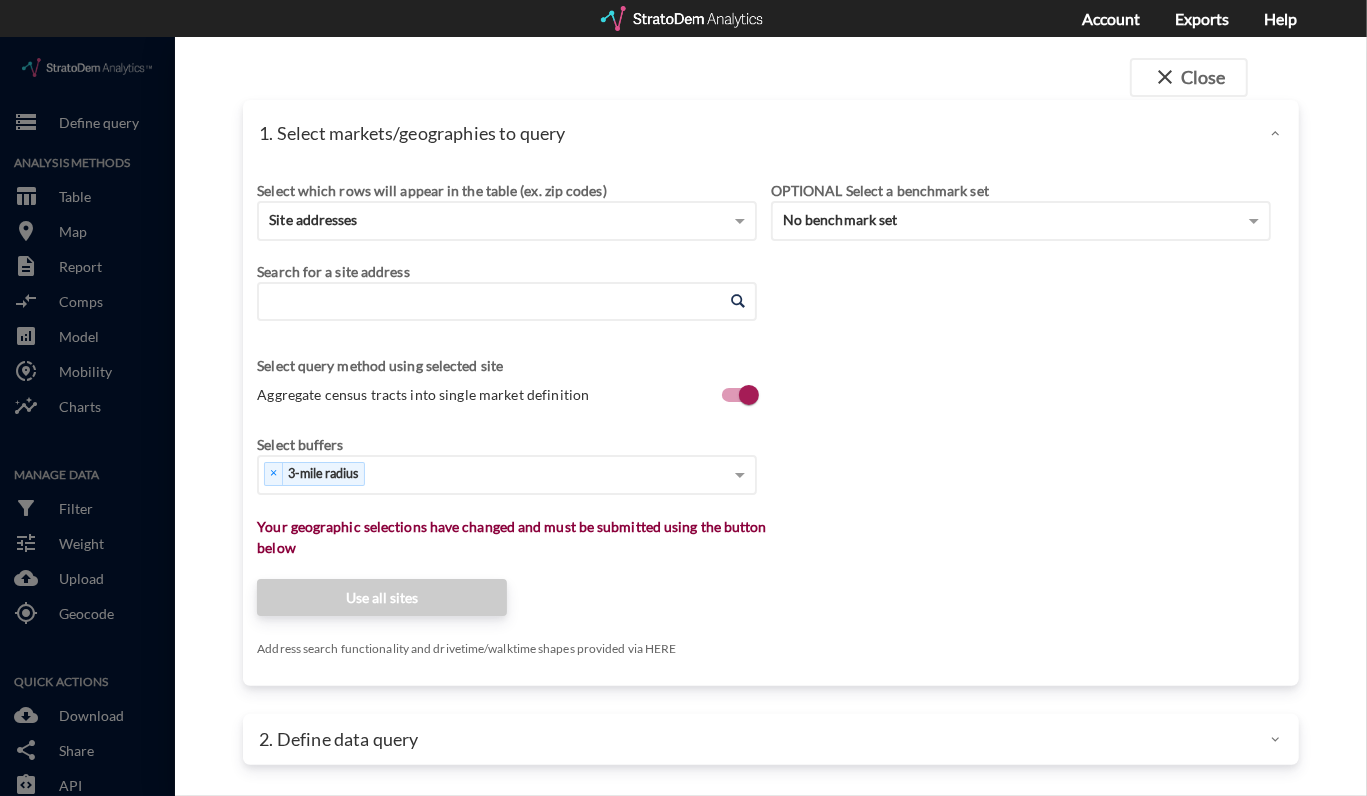 paste on "[STREET_ADDRESS]" 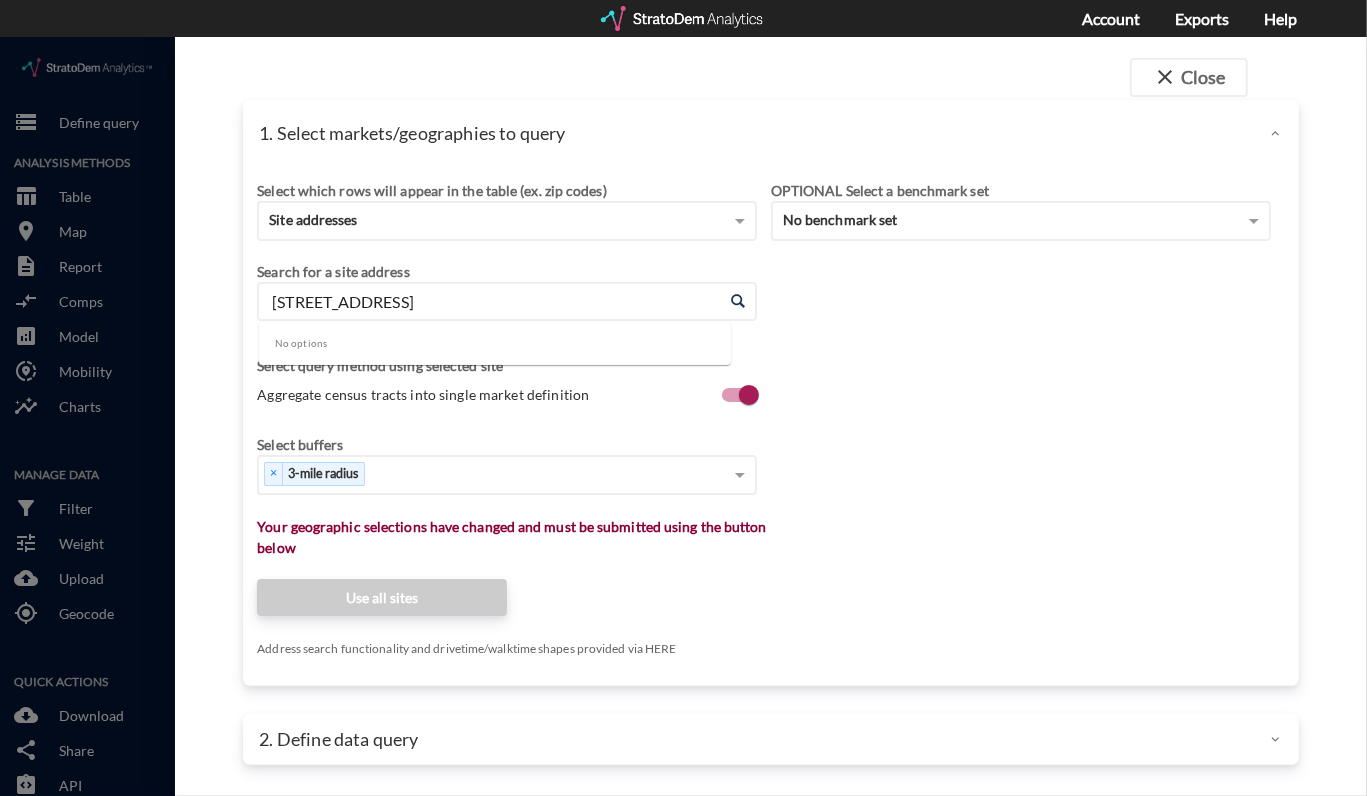 drag, startPoint x: 623, startPoint y: 272, endPoint x: 456, endPoint y: 275, distance: 167.02695 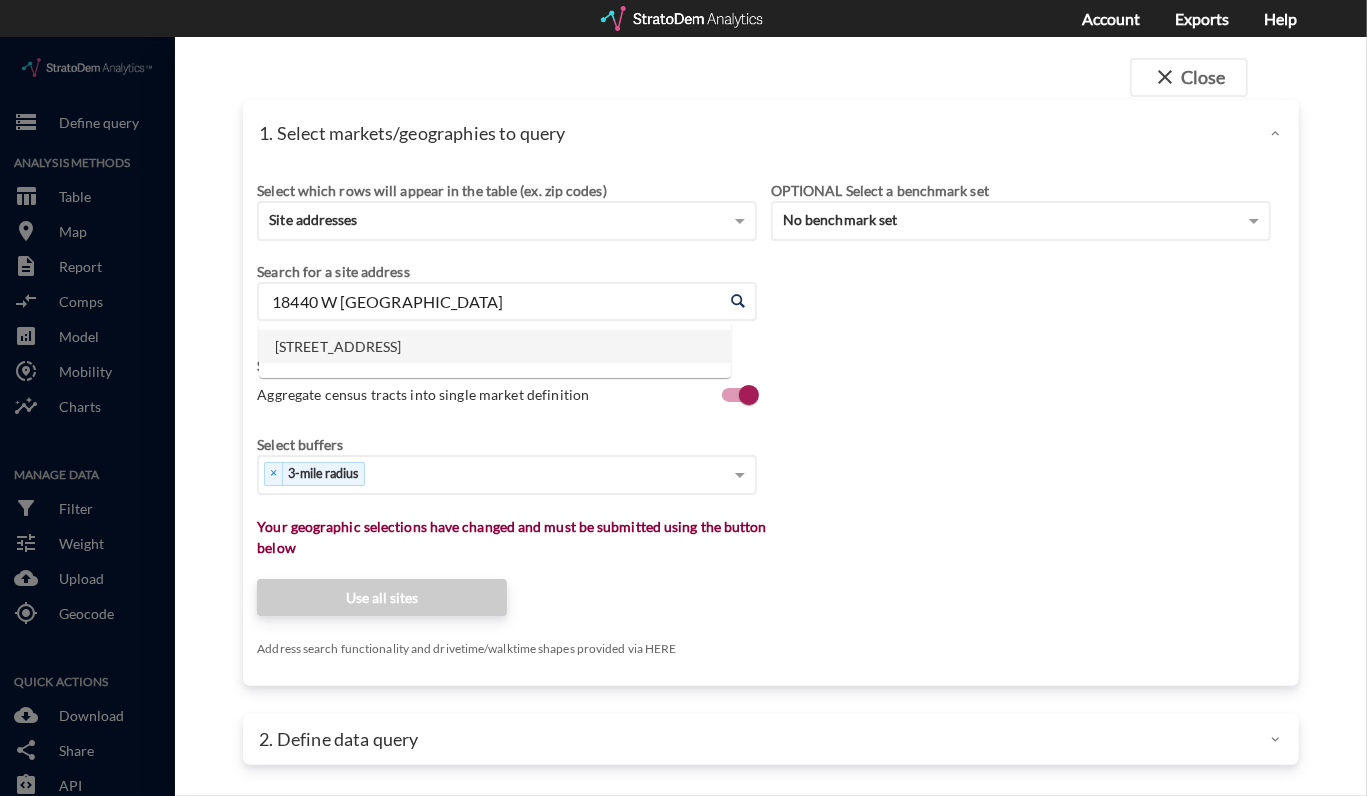 click on "[STREET_ADDRESS]" 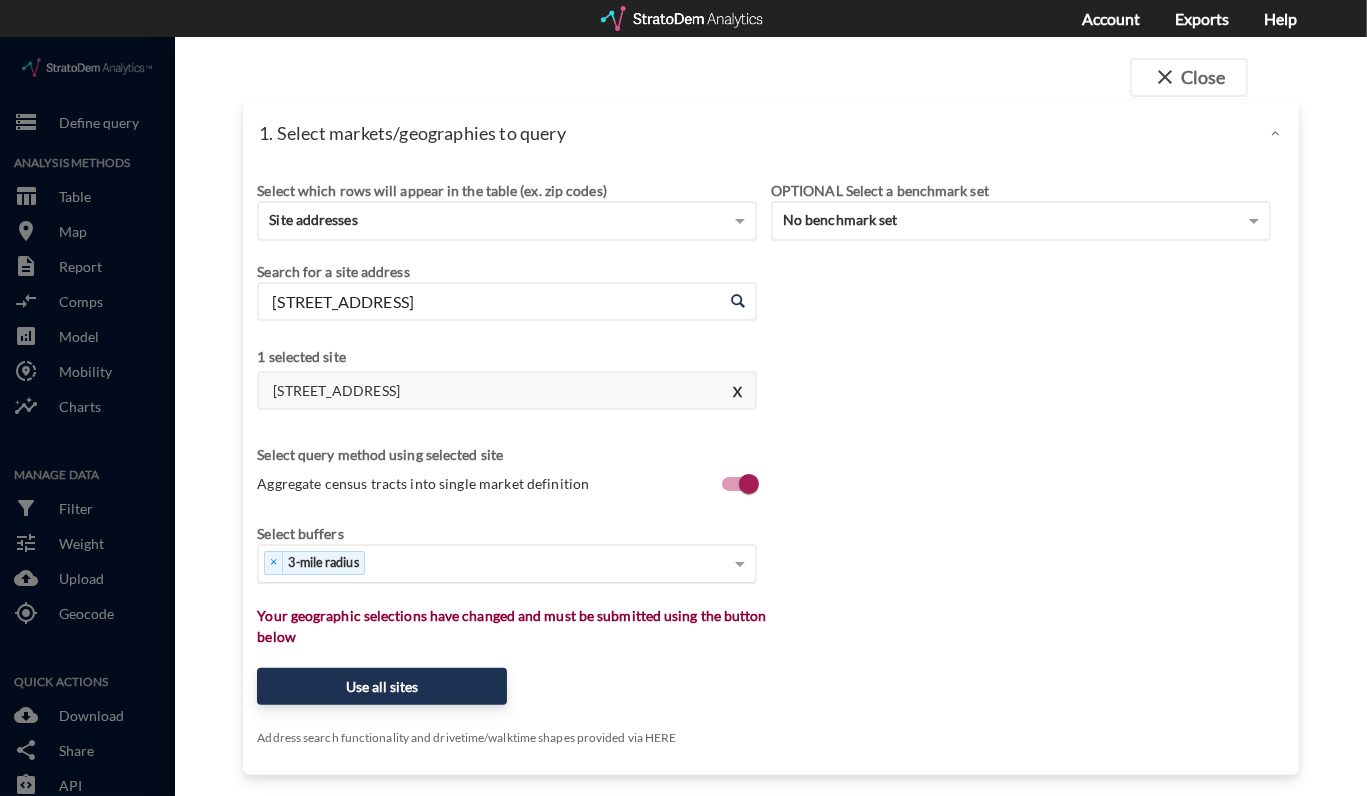 type on "[STREET_ADDRESS]" 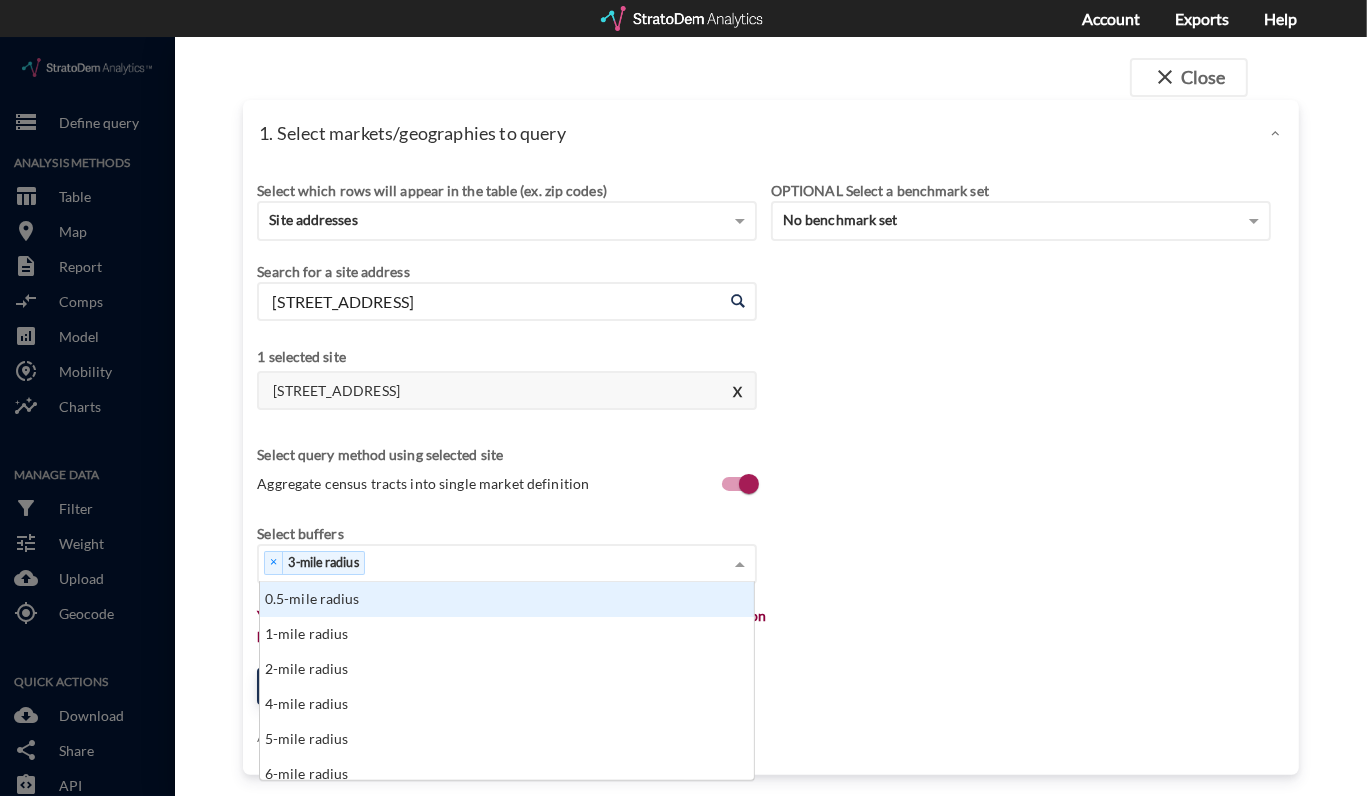 scroll, scrollTop: 14, scrollLeft: 12, axis: both 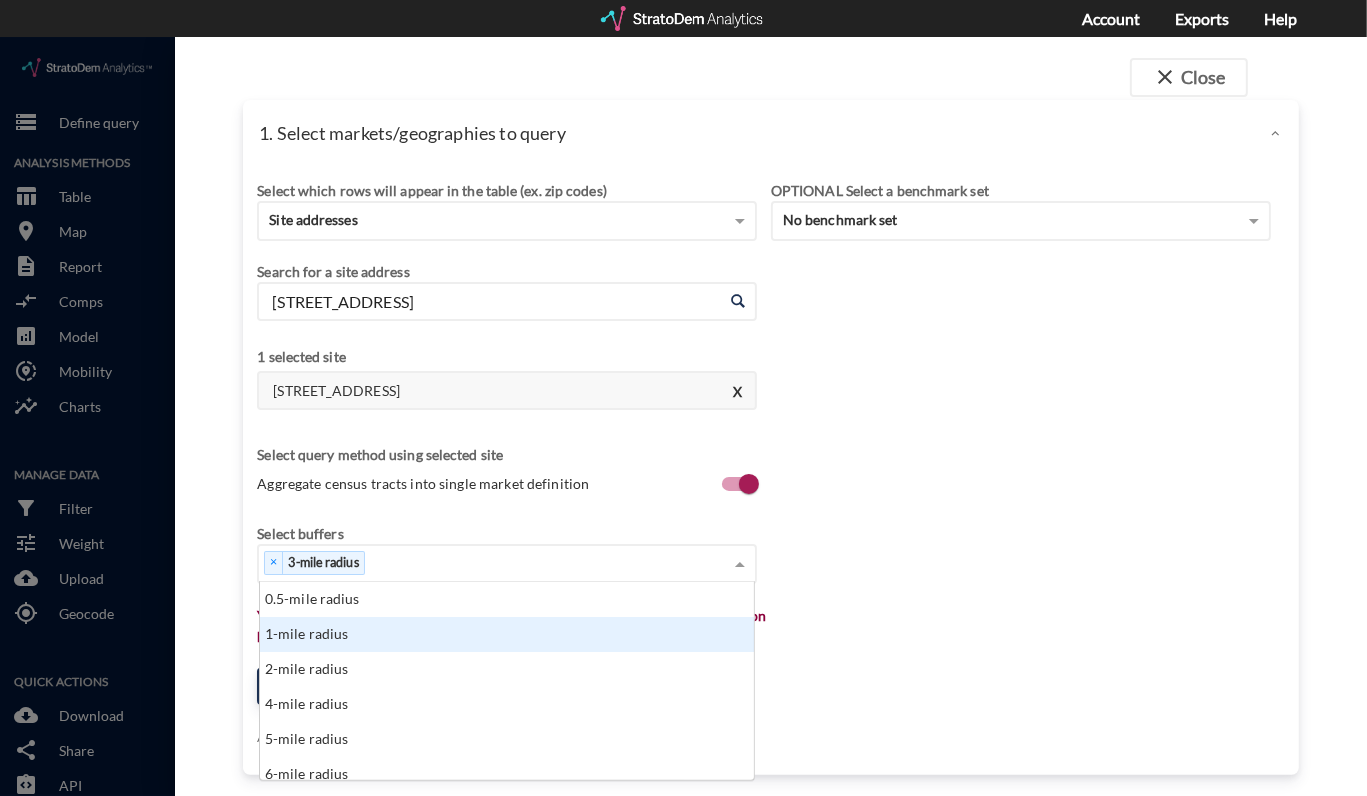 click on "1-mile radius" 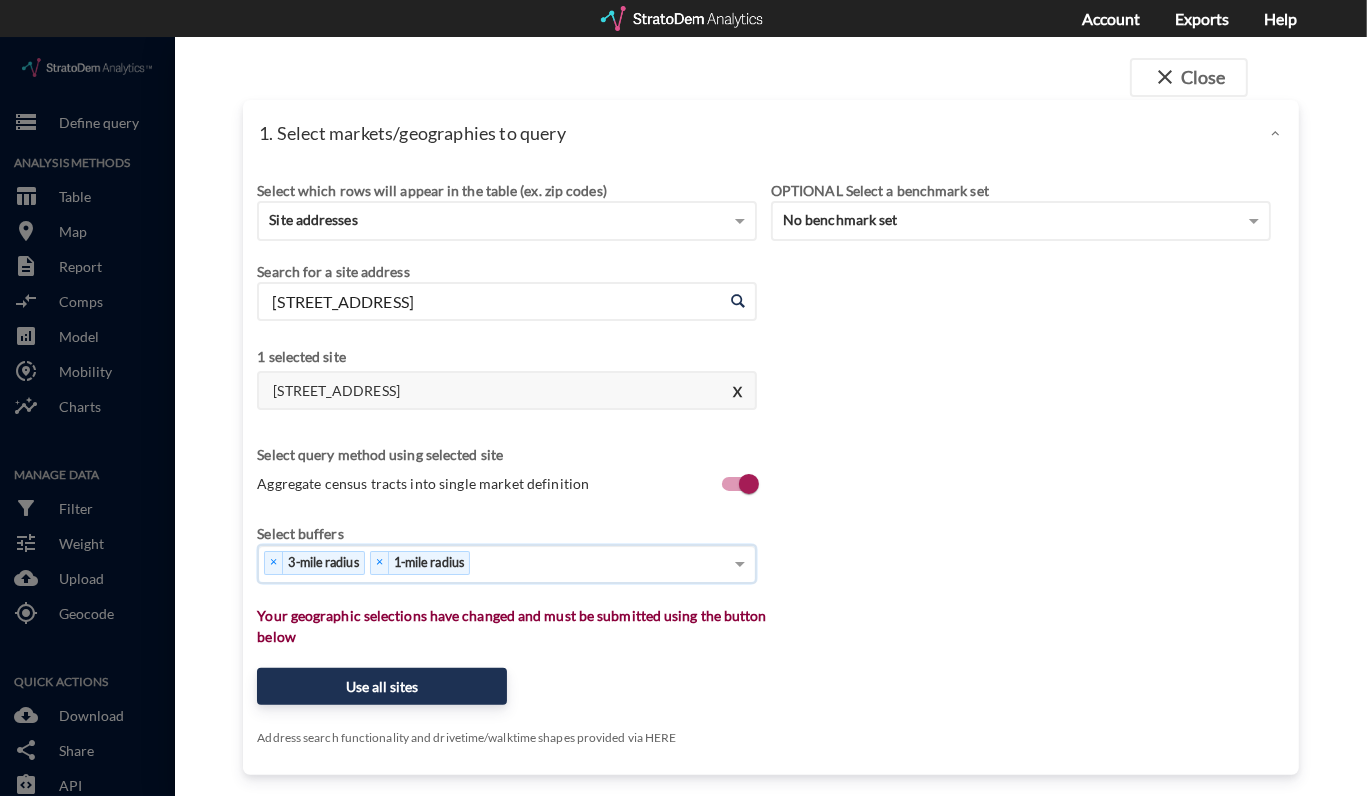 click on "× 3-mile radius   × 1-mile radius" 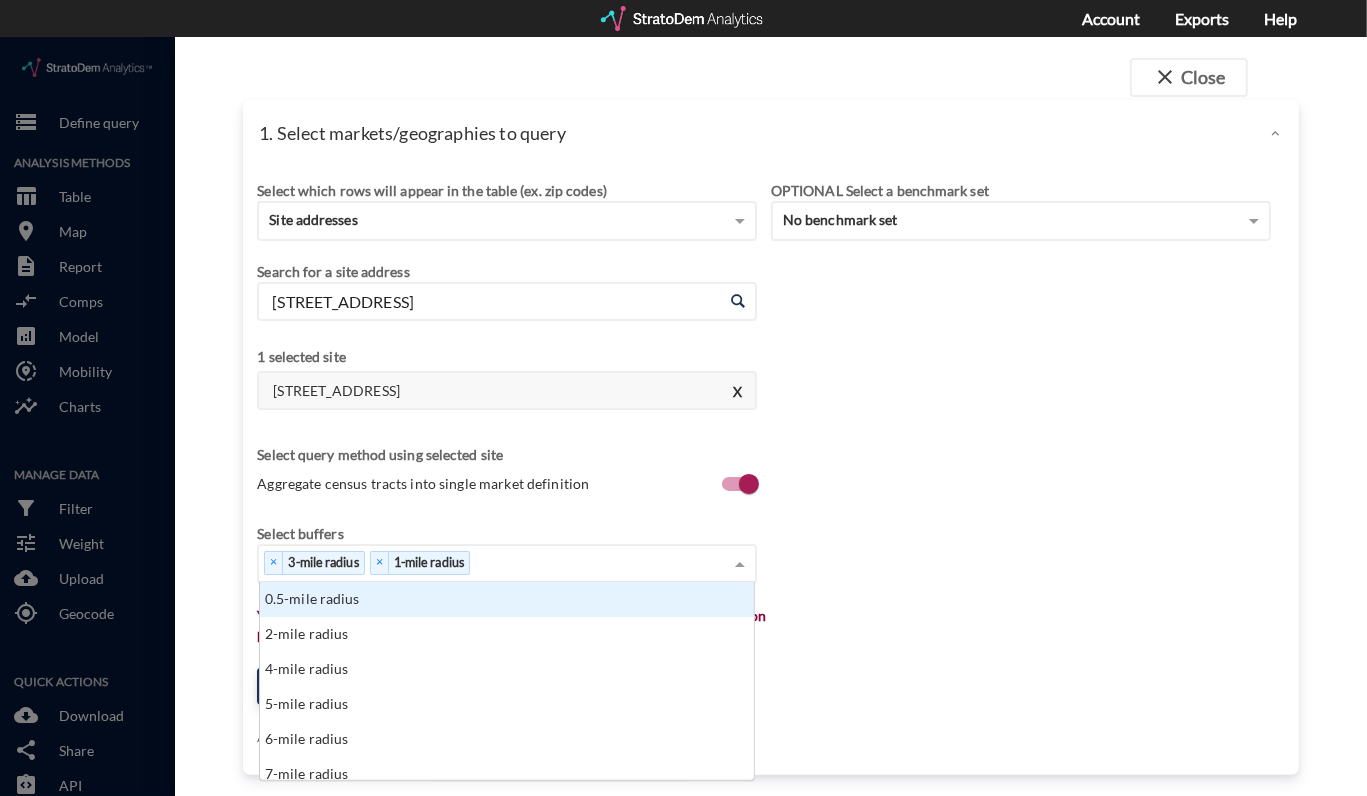 scroll, scrollTop: 14, scrollLeft: 12, axis: both 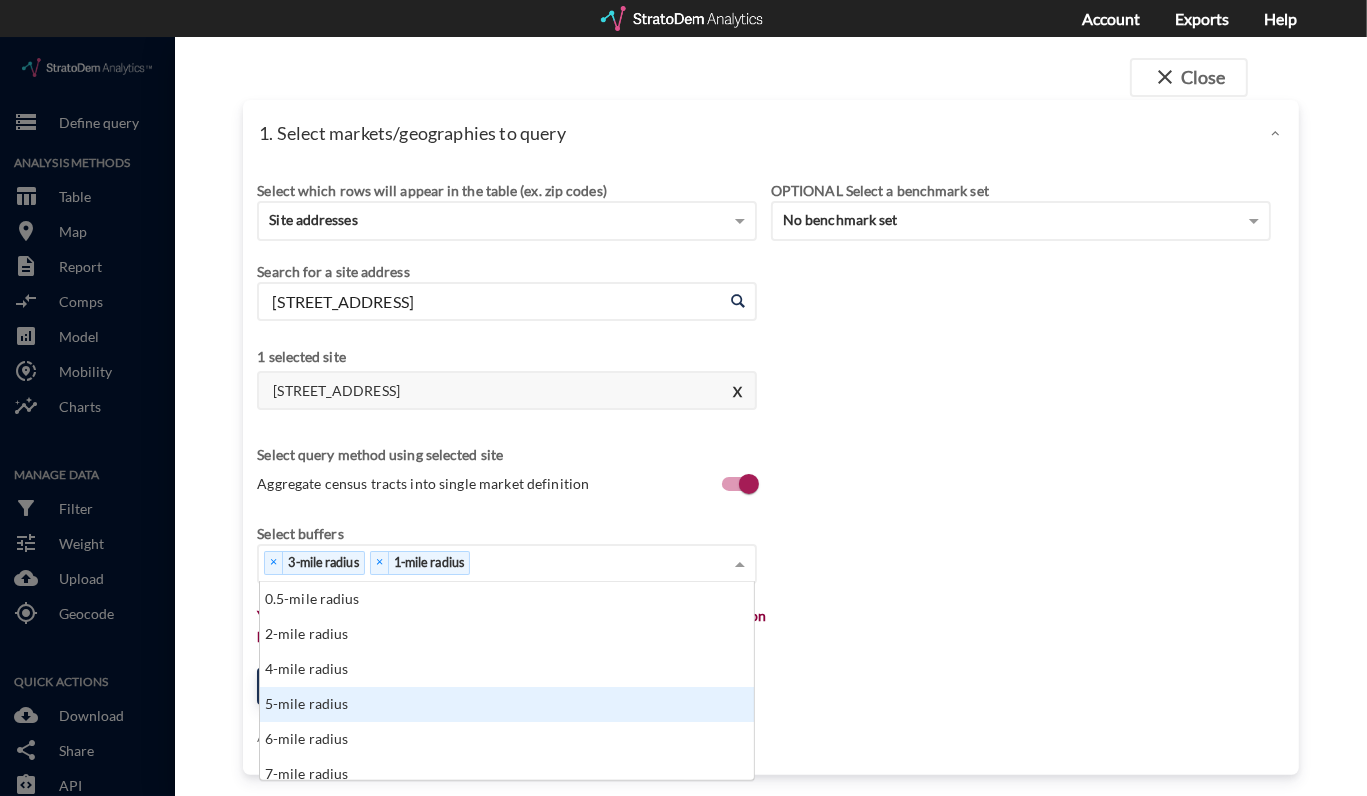 click on "5-mile radius" 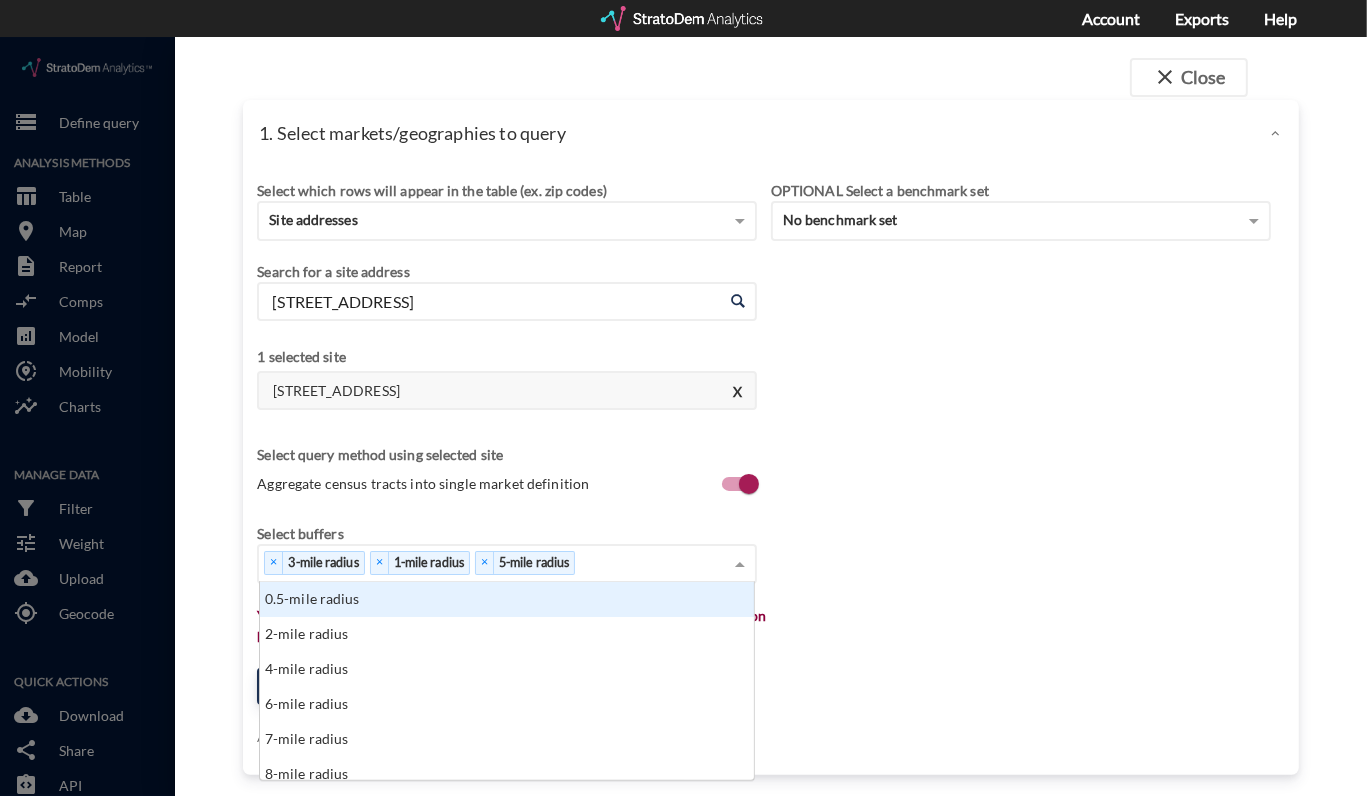 click on "× 3-mile radius   × 1-mile radius   × 5-mile radius" 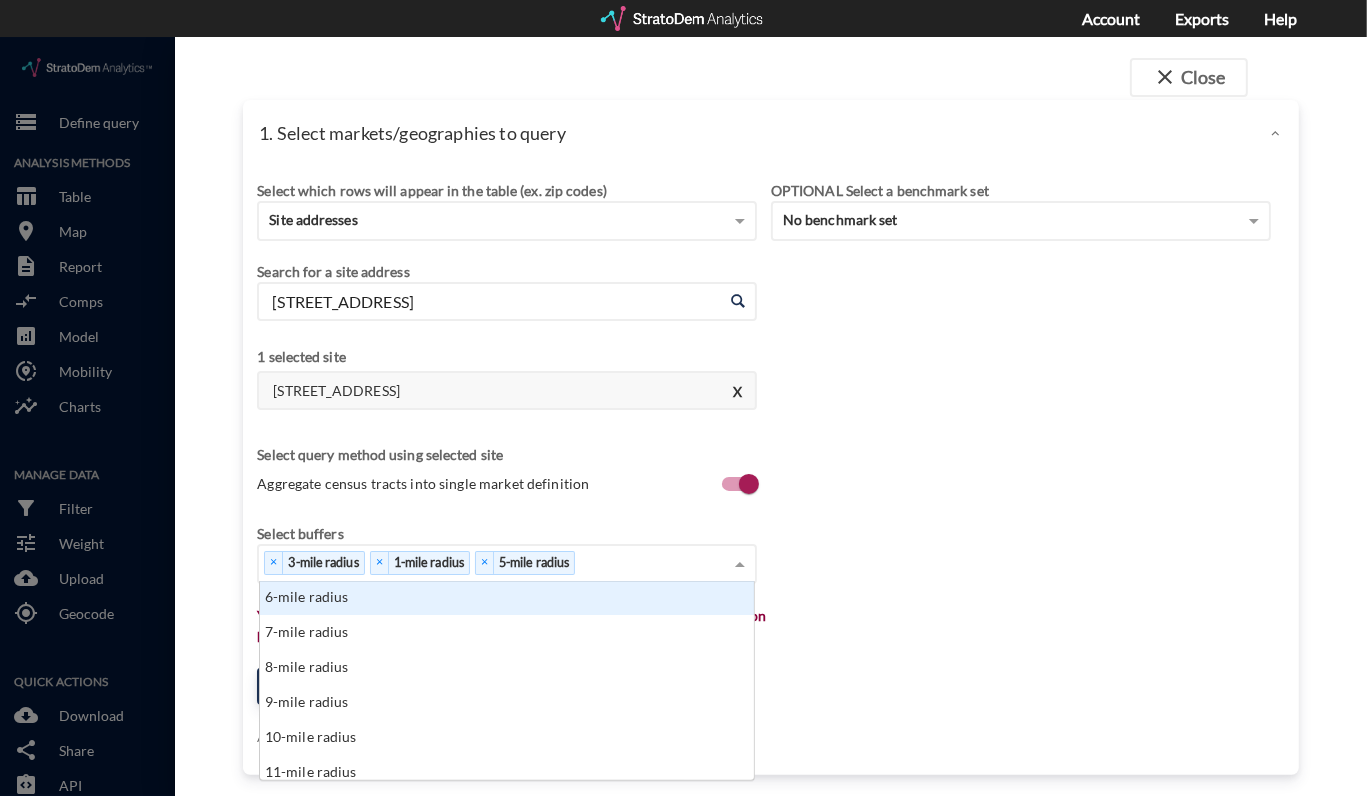 scroll, scrollTop: 110, scrollLeft: 0, axis: vertical 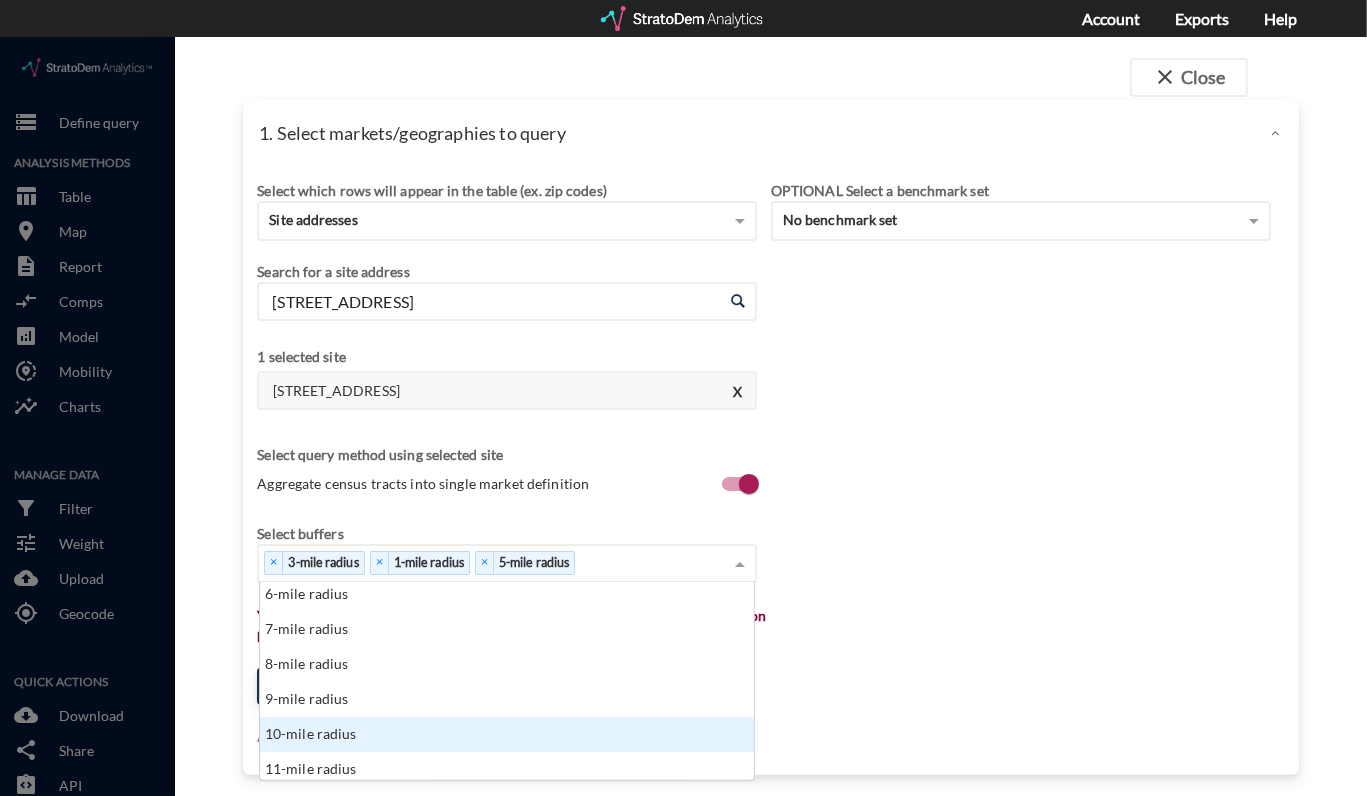 click on "10-mile radius" 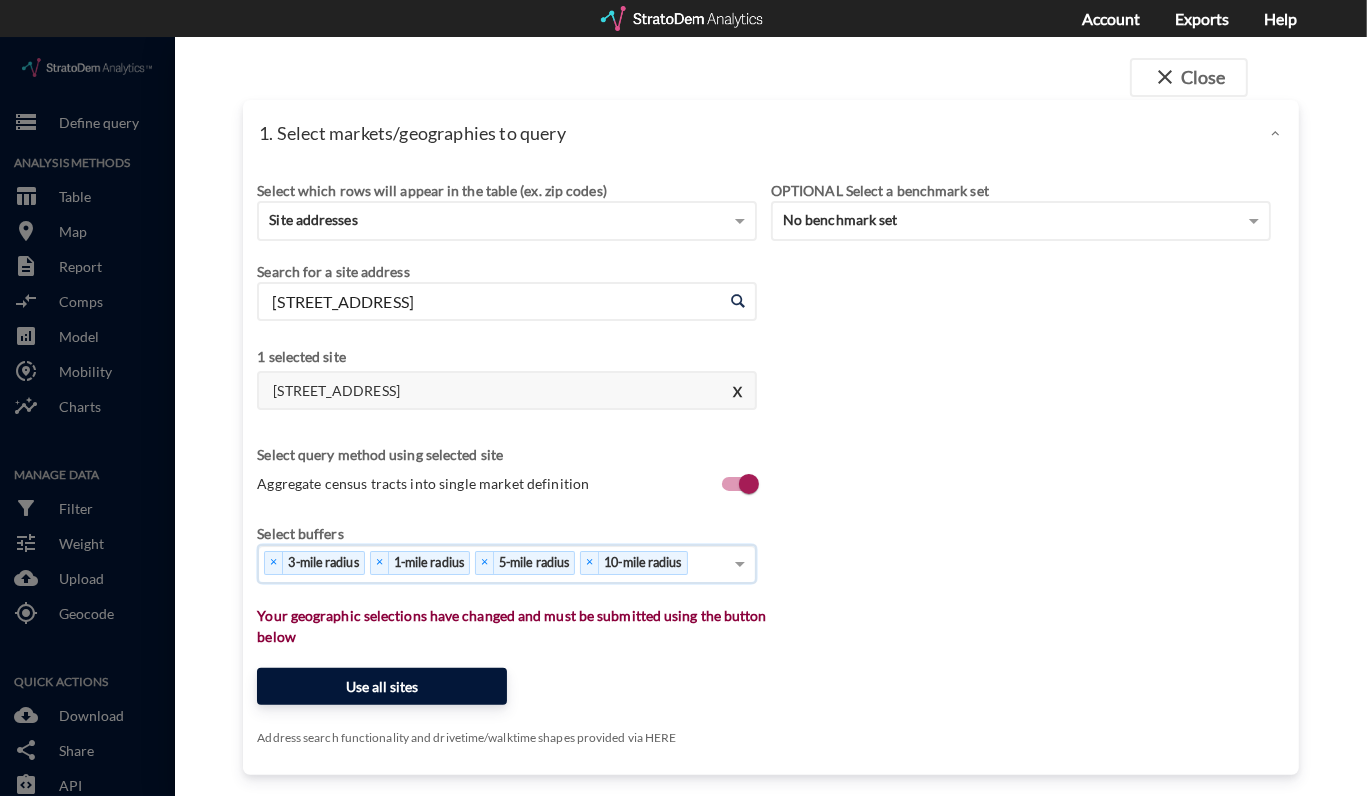 click on "Use all sites" 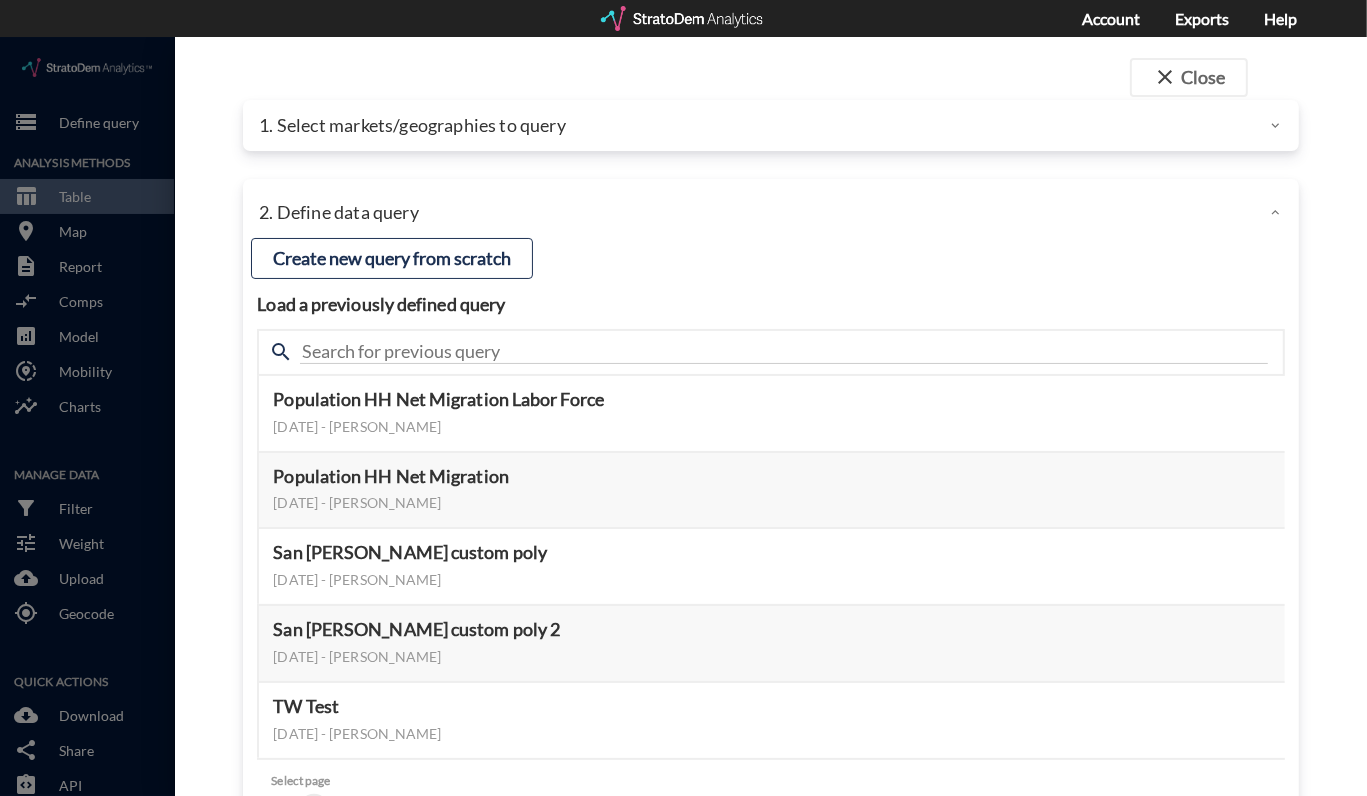 click on "search" 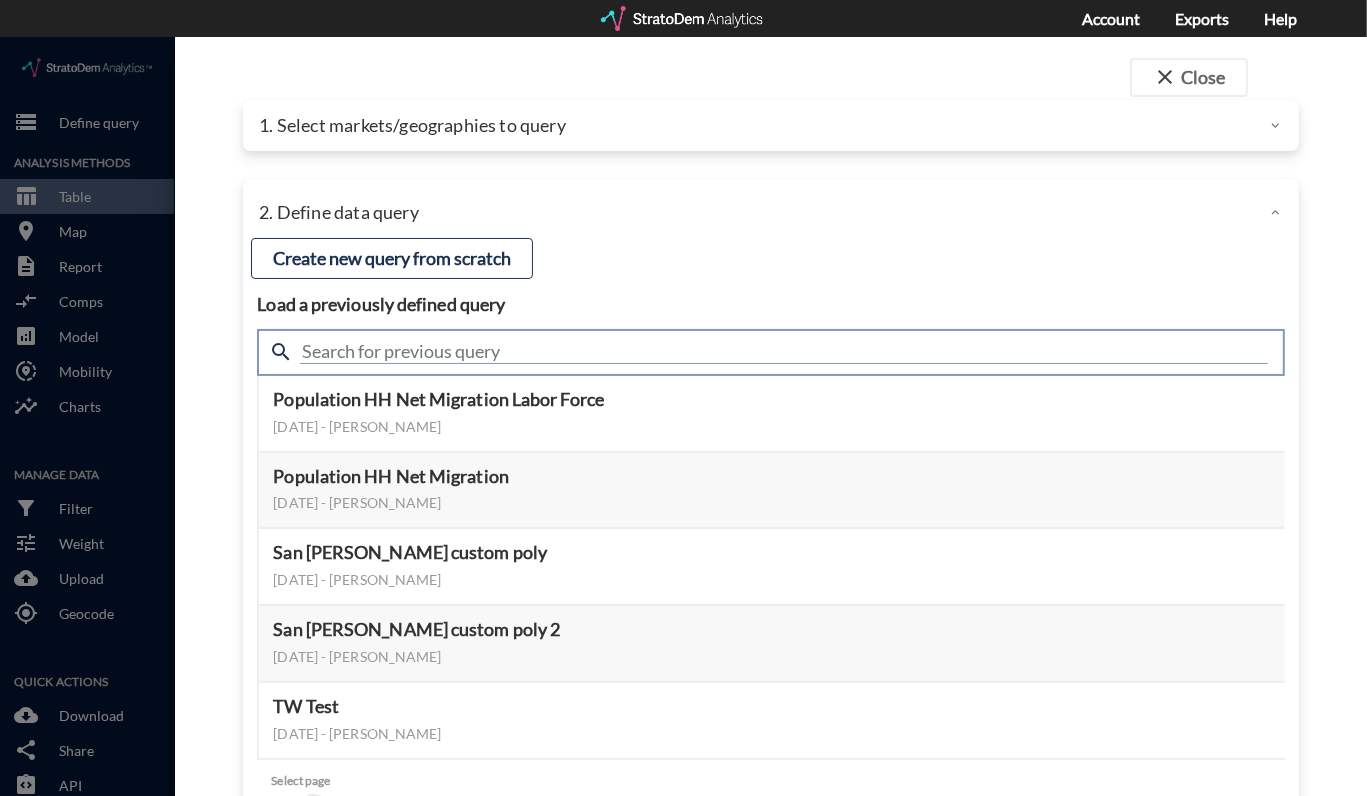 click 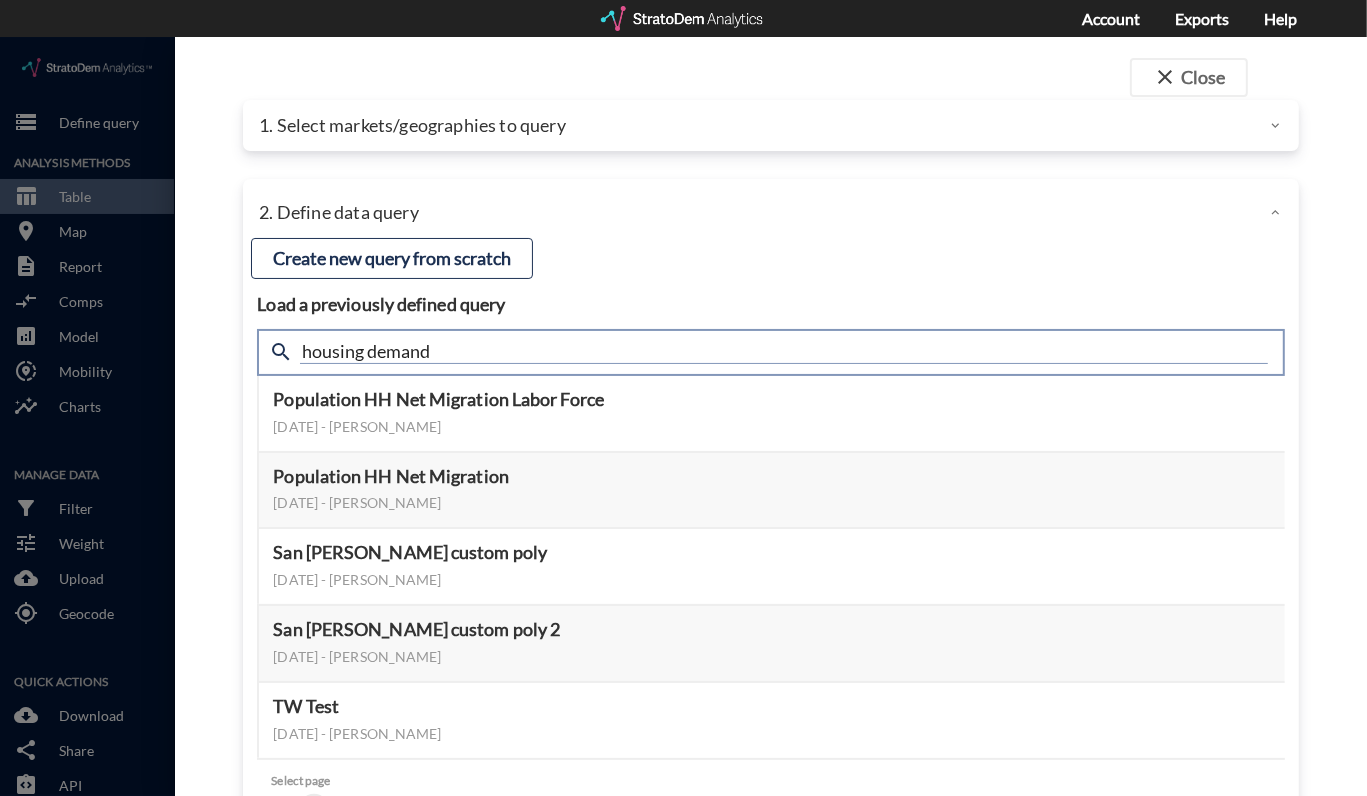 type on "housing demand" 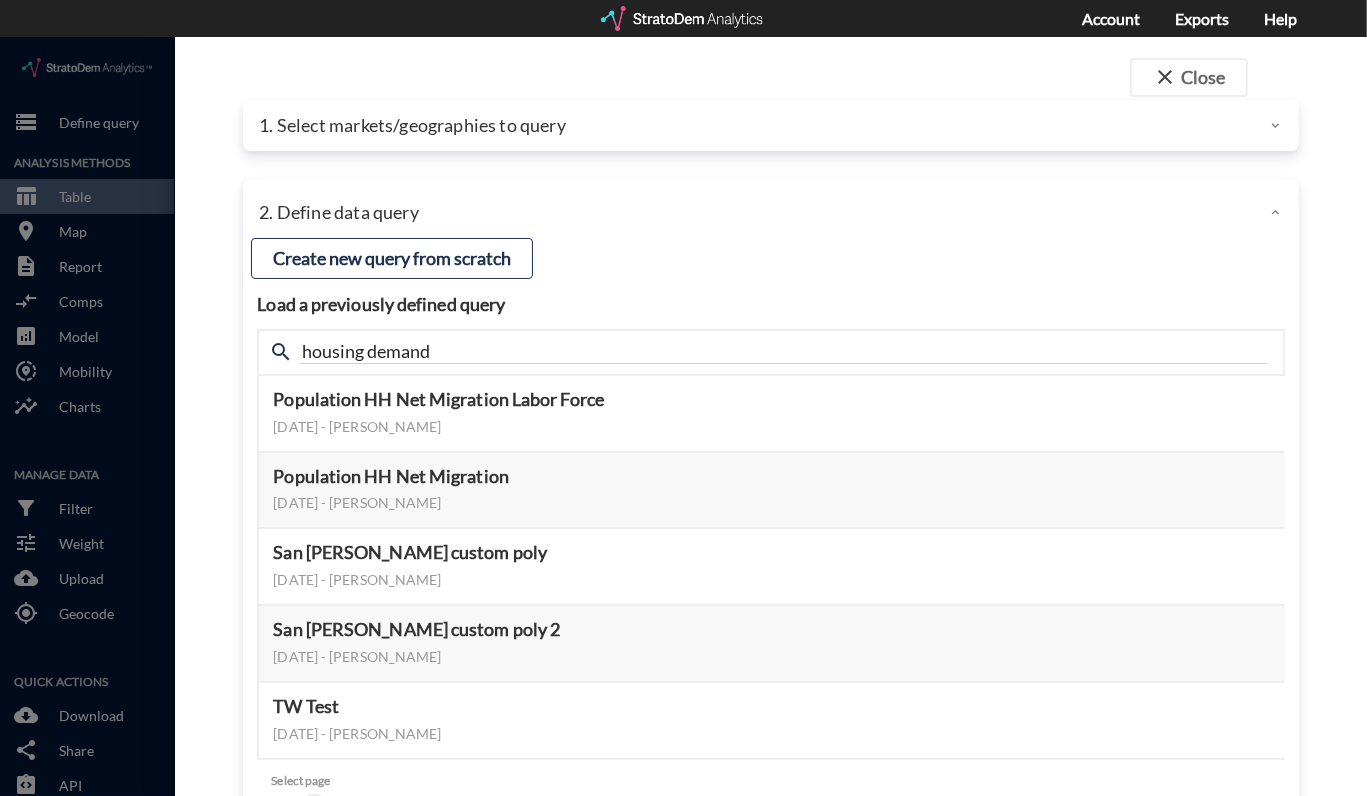 click on "close  Close 1. Select markets/geographies to query Select which rows will appear in the table (ex. zip codes) Site addresses Select a portfolio Select a market Search for a site address Enter an address [STREET_ADDRESS] Enter an address 1 selected site [STREET_ADDRESS] Select query method using selected site Aggregate census tracts into single market definition Select buffers × 3-mile radius   × 1-mile radius   × 5-mile radius   × 10-mile radius   Select... Restrict your results to these sites (leaving empty selects all sites) Select... Use all sites Address search functionality and drivetime/walktime shapes provided via HERE OPTIONAL Select a benchmark set No benchmark set Select a portfolio 2. Define data query Load a previously defined query Create new query from scratch search housing demand Population HH Net Migration Labor Force [DATE] - [PERSON_NAME] Preview data elements Edit this query Update query years Select this query 4 data elements 1 2" 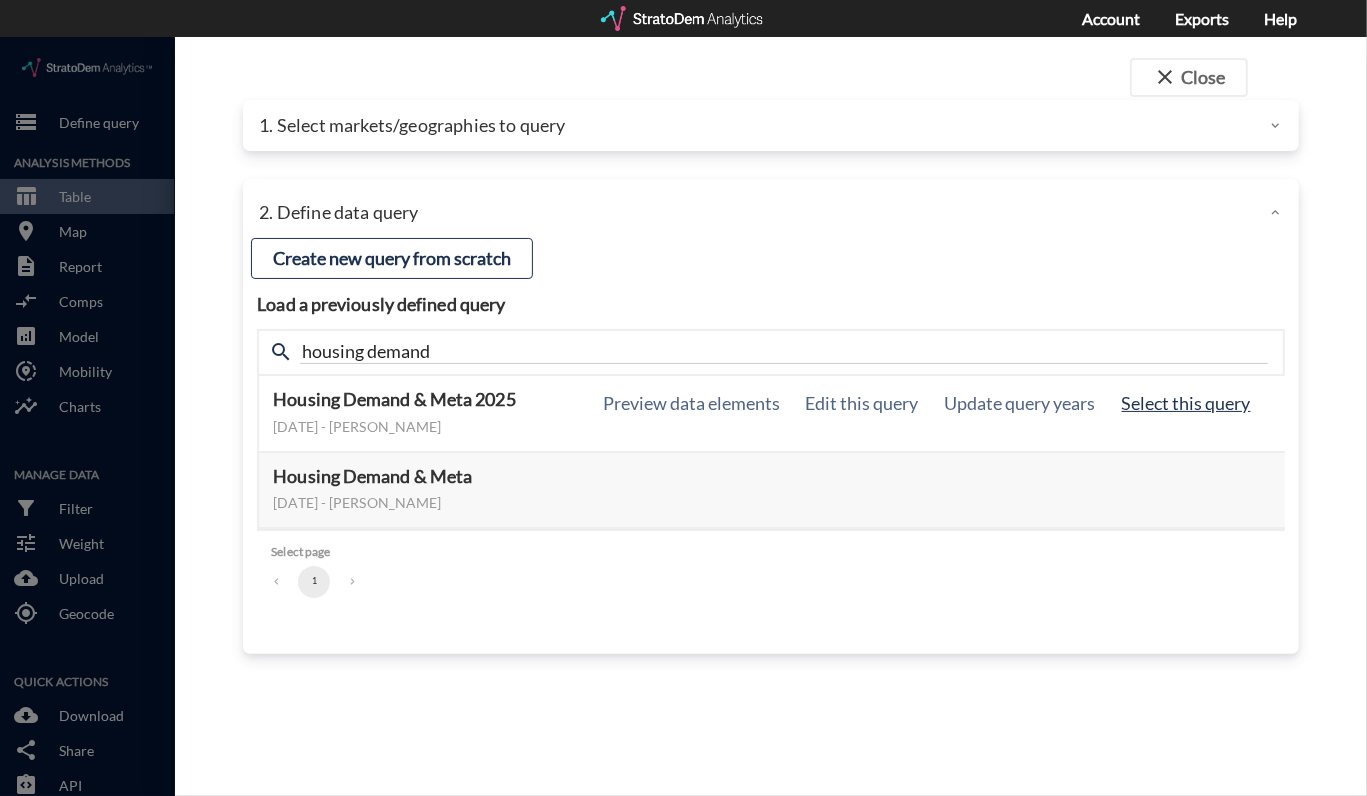 click on "Select this query" 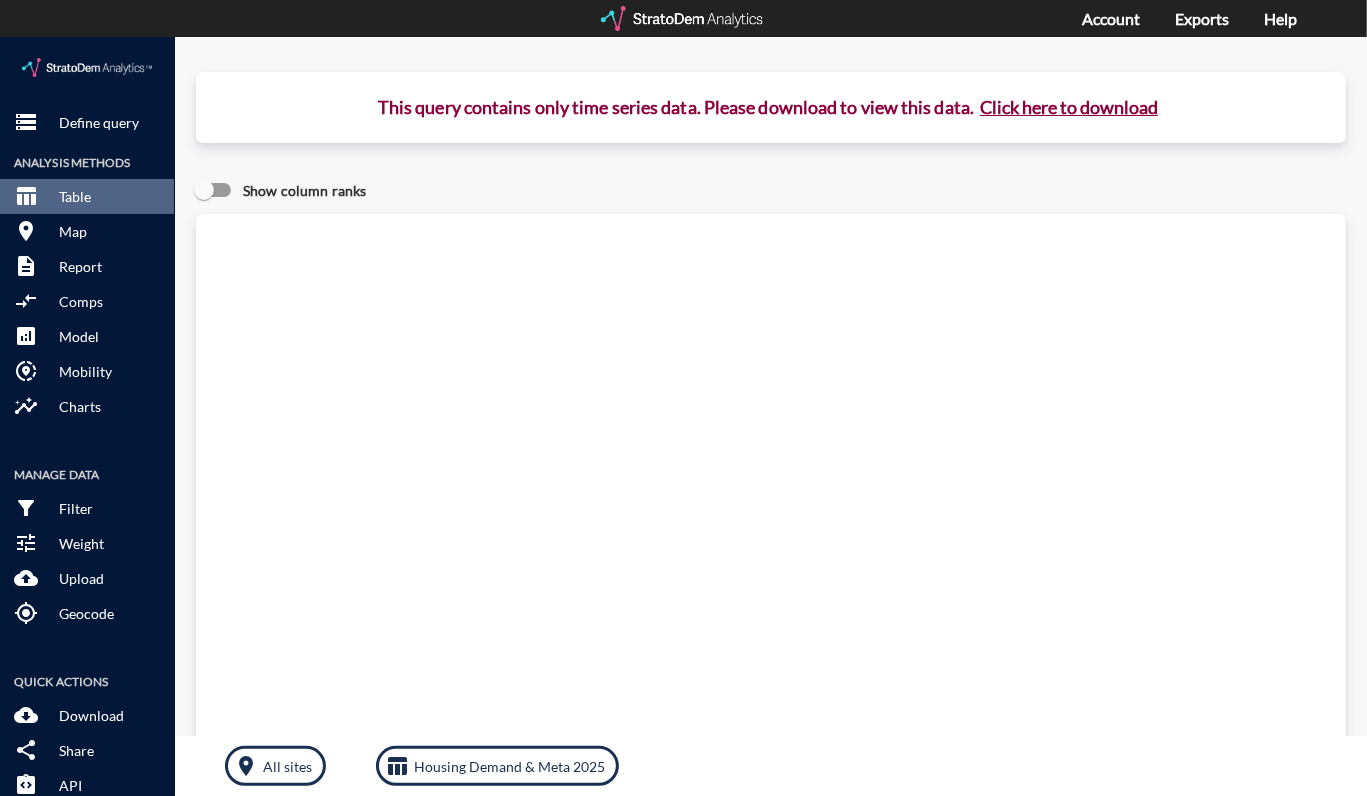 click on "Click here to download" 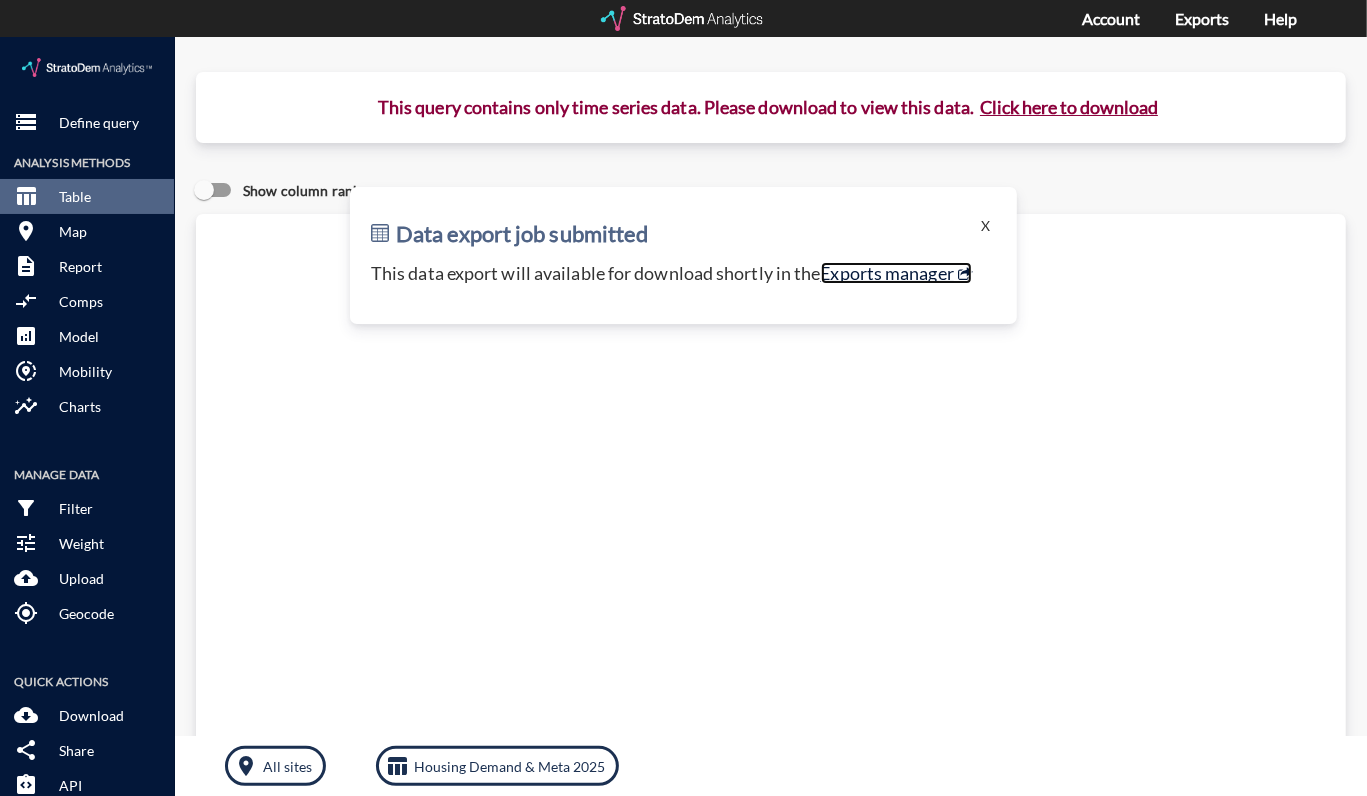 click on "Exports manager" 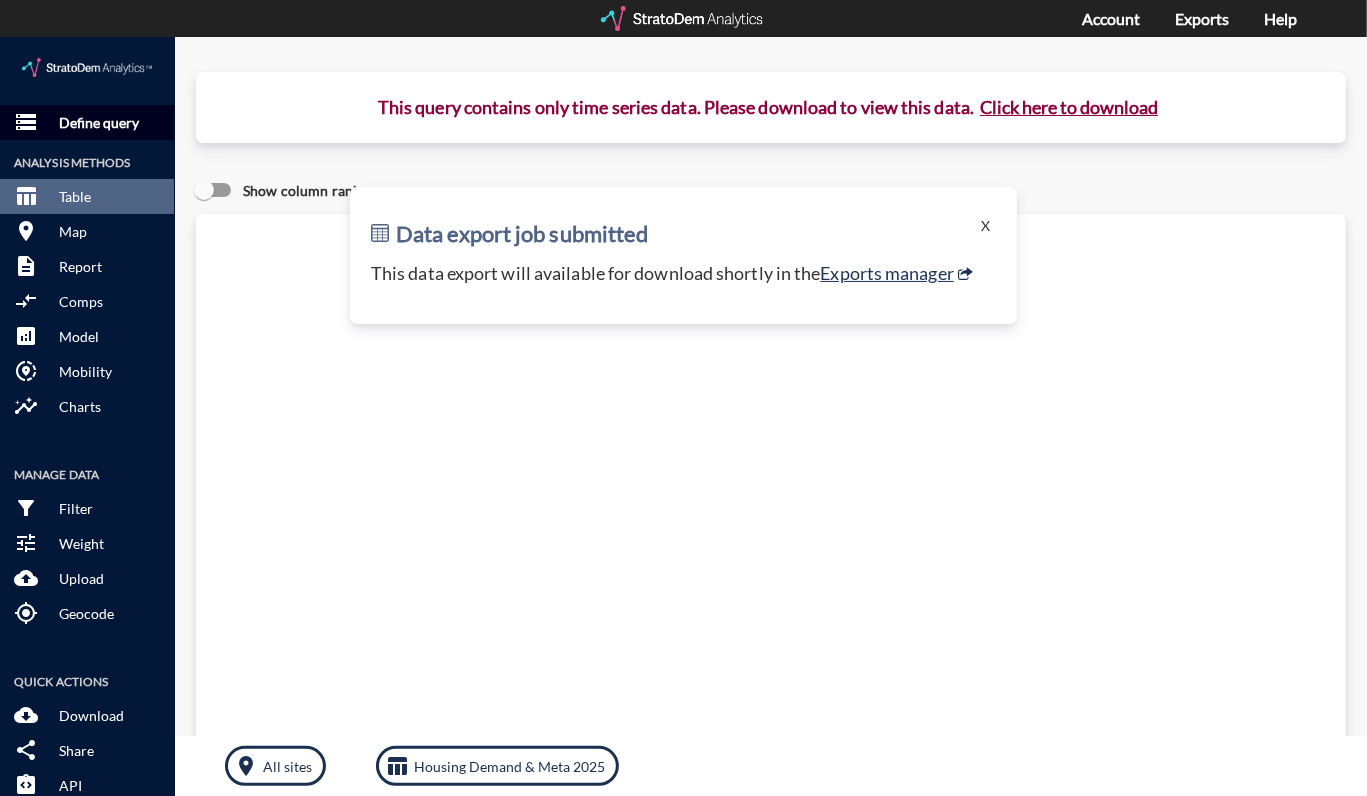 click on "Define query" 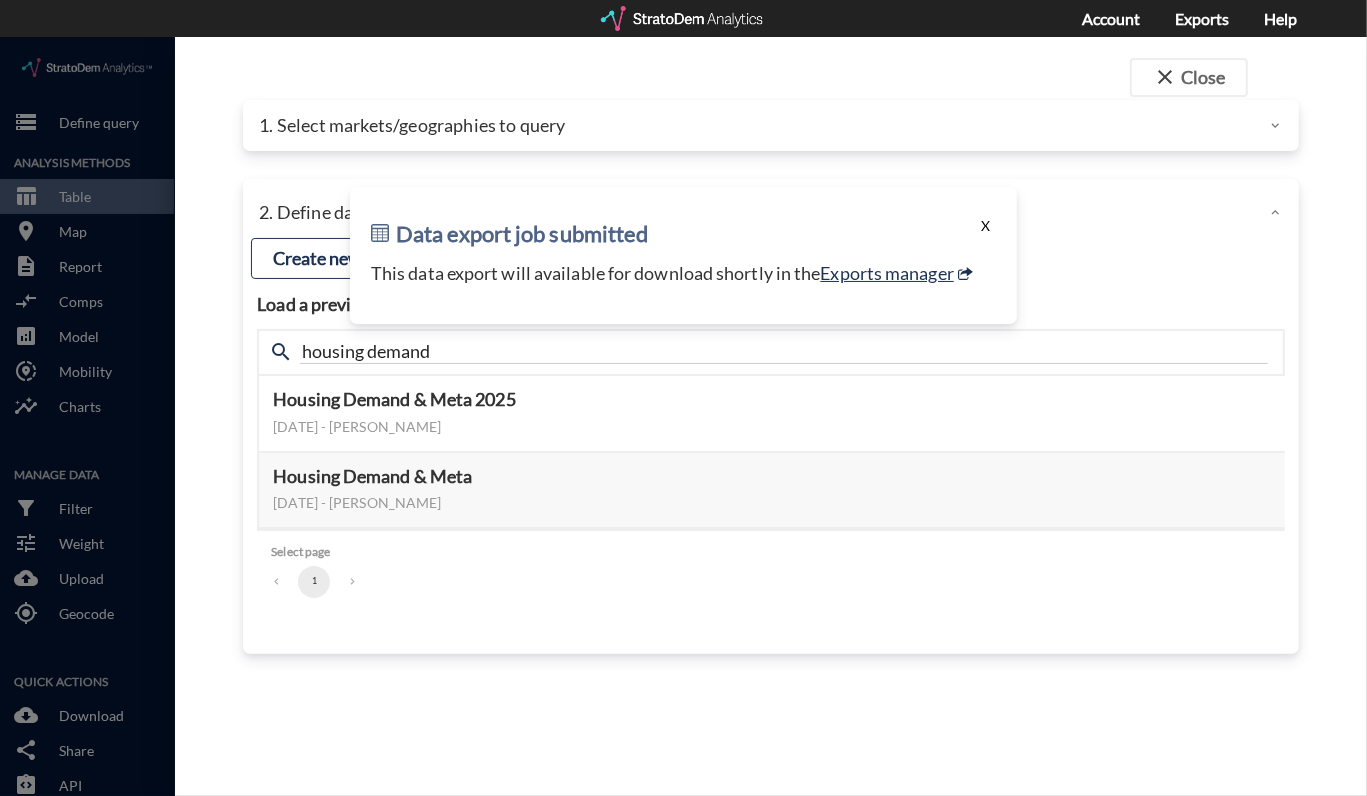 click on "X" 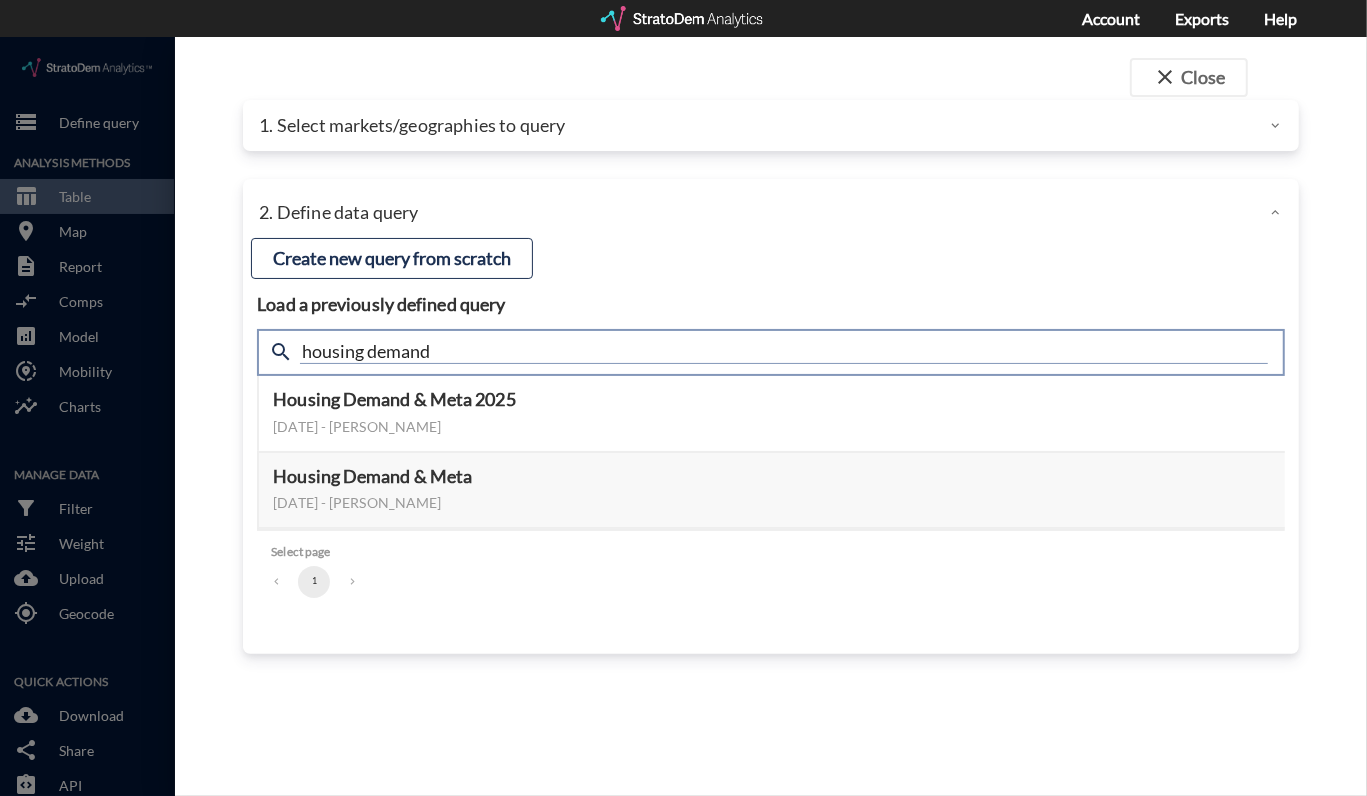 click on "housing demand" 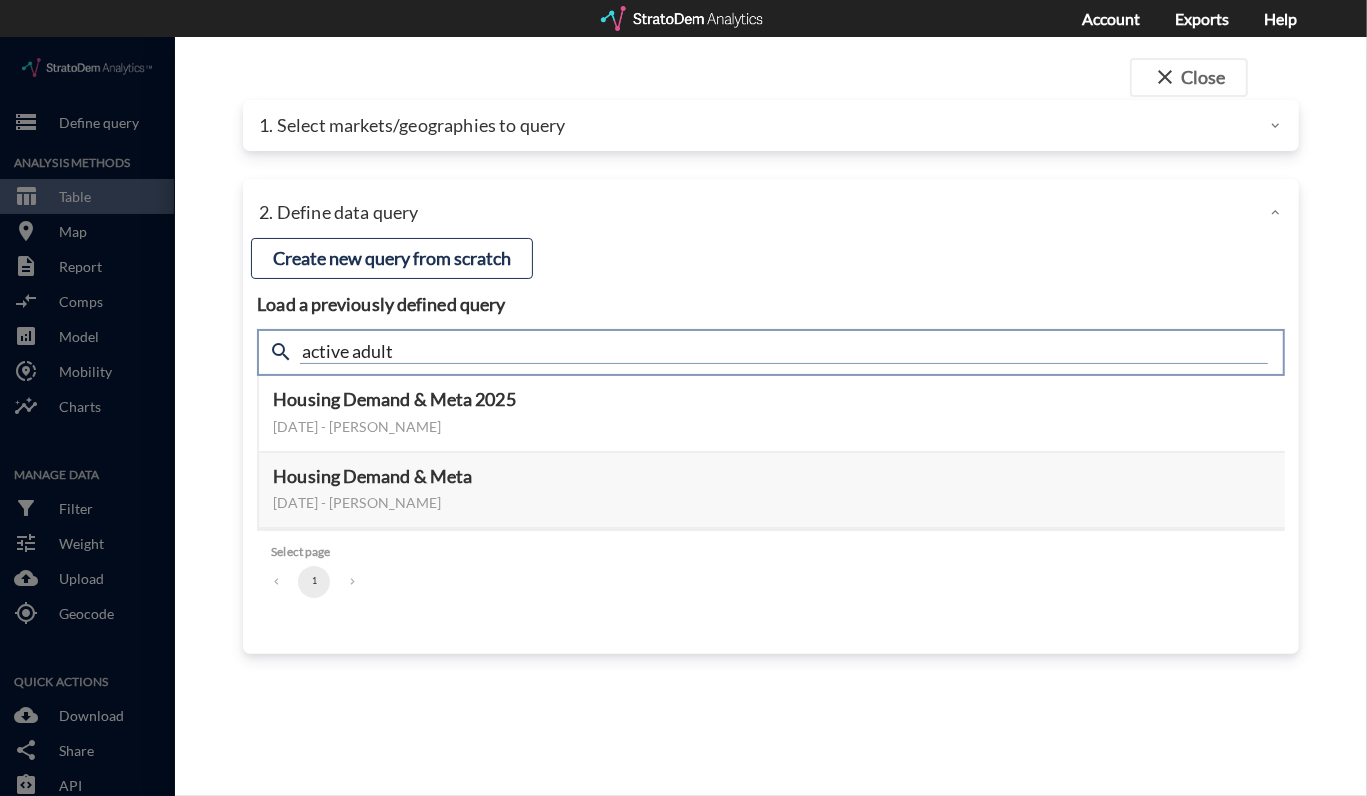 type on "active adult" 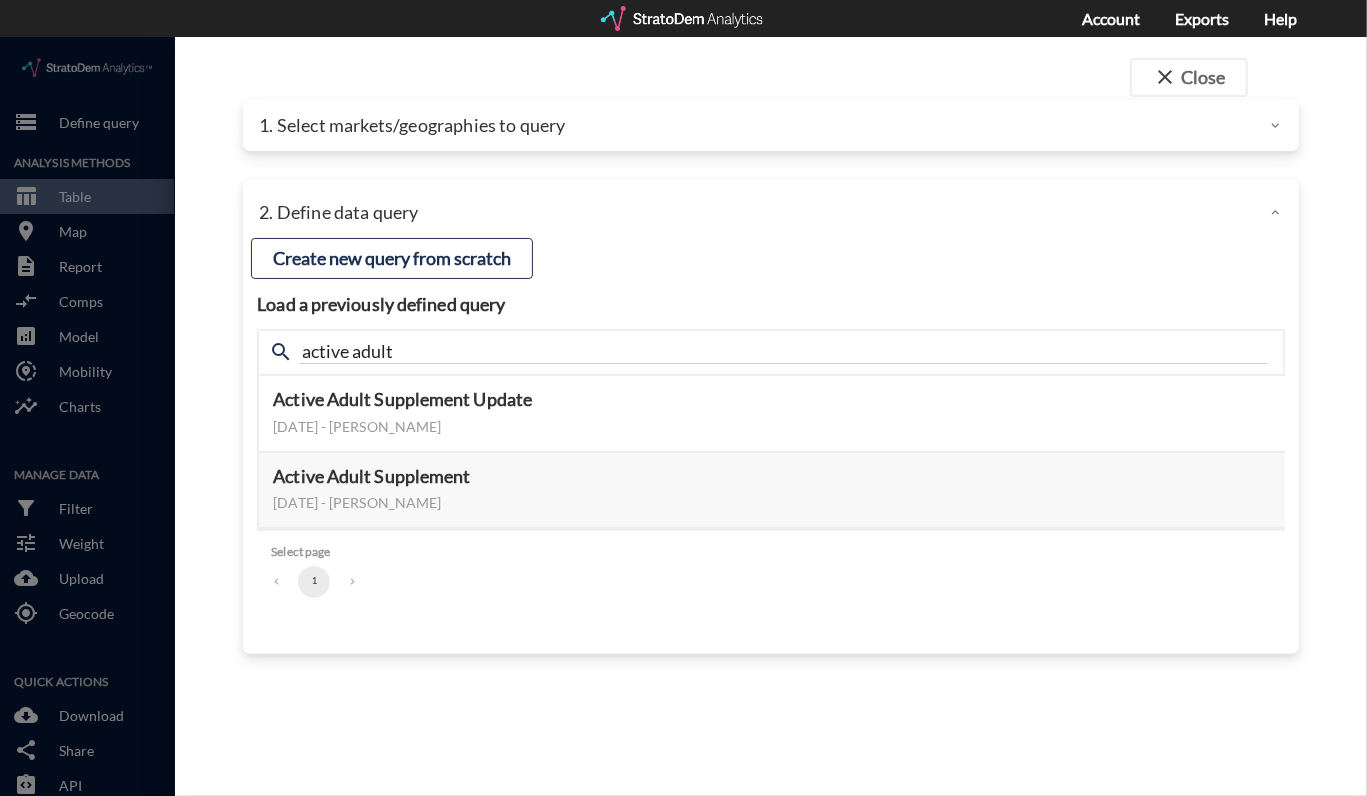click on "close  Close 1. Select markets/geographies to query Select which rows will appear in the table (ex. zip codes) Site addresses Select a portfolio Select a market Search for a site address Enter an address Enter an address [STREET_ADDRESS] Select query method using selected site Aggregate census tracts into single market definition Select buffers × 3-mile radius   × 1-mile radius   × 5-mile radius   × 10-mile radius   Select... Restrict your results to these sites (leaving empty selects all sites) Select... Use all sites Address search functionality and drivetime/walktime shapes provided via HERE OPTIONAL Select a benchmark set No benchmark set Select a portfolio 2. Define data query Load a previously defined query Create new query from scratch search active adult Active Adult Supplement Update [DATE] - [PERSON_NAME] Preview data elements Edit this query Update query years Select this query 4 data elements Population, age [DEMOGRAPHIC_DATA]+  (Time Series) 0qkkO9qb 1 #" 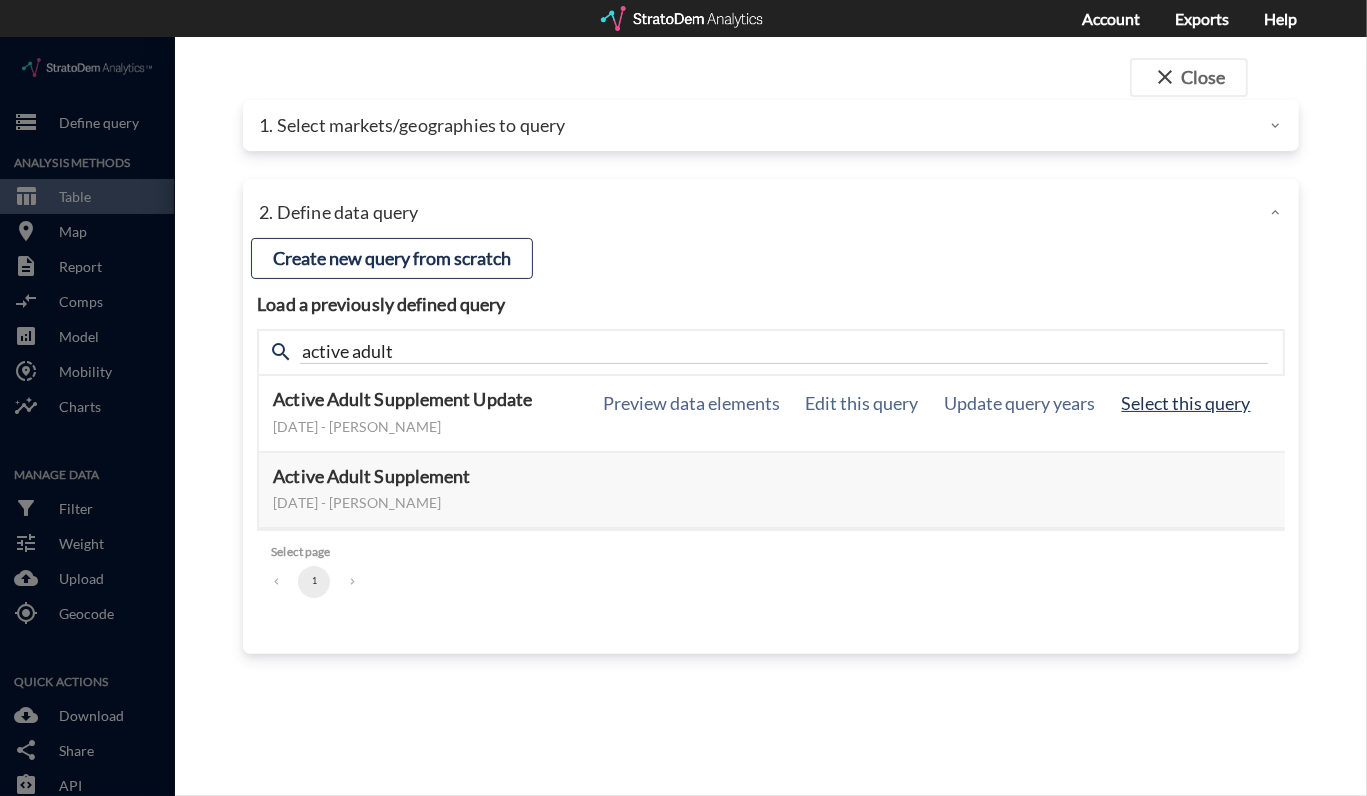click on "Select this query" 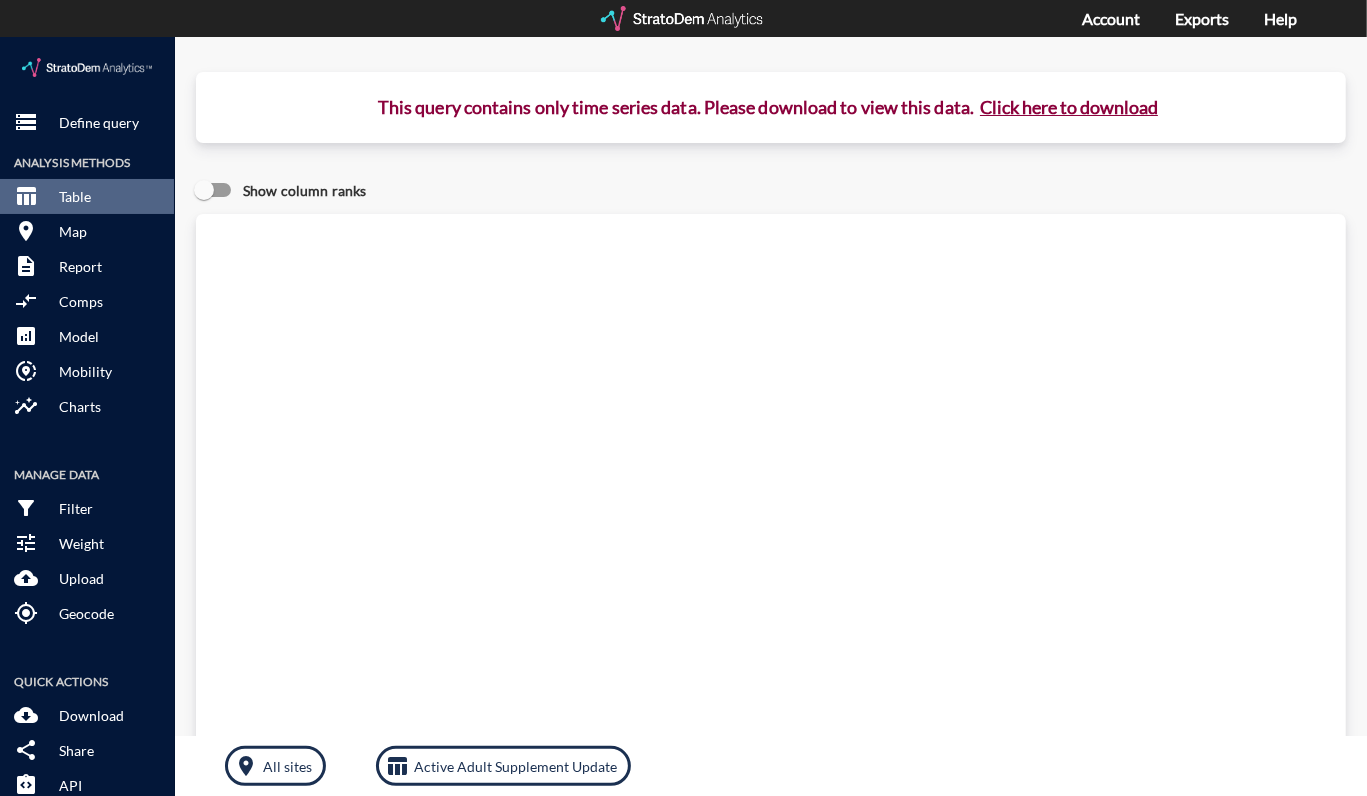 click on "Click here to download" 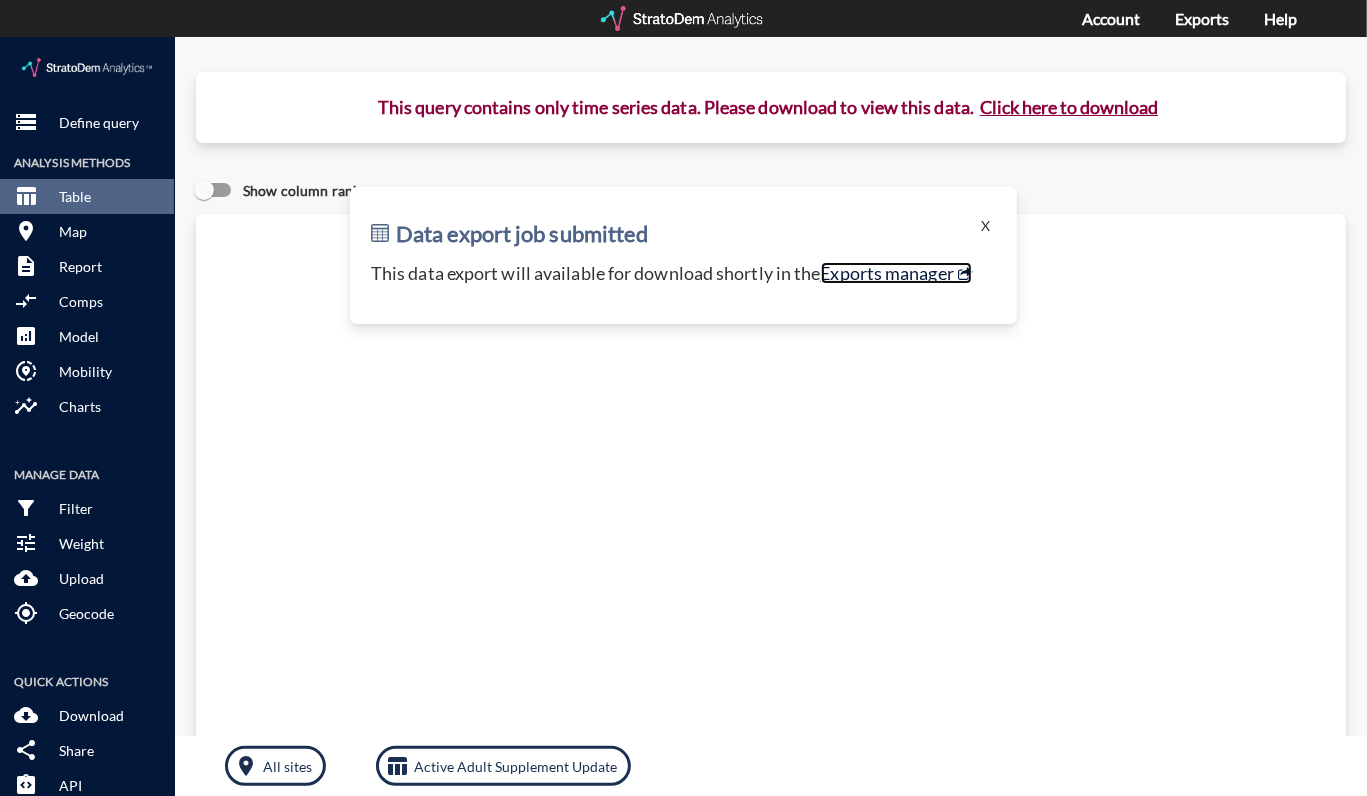 click on "Exports manager" 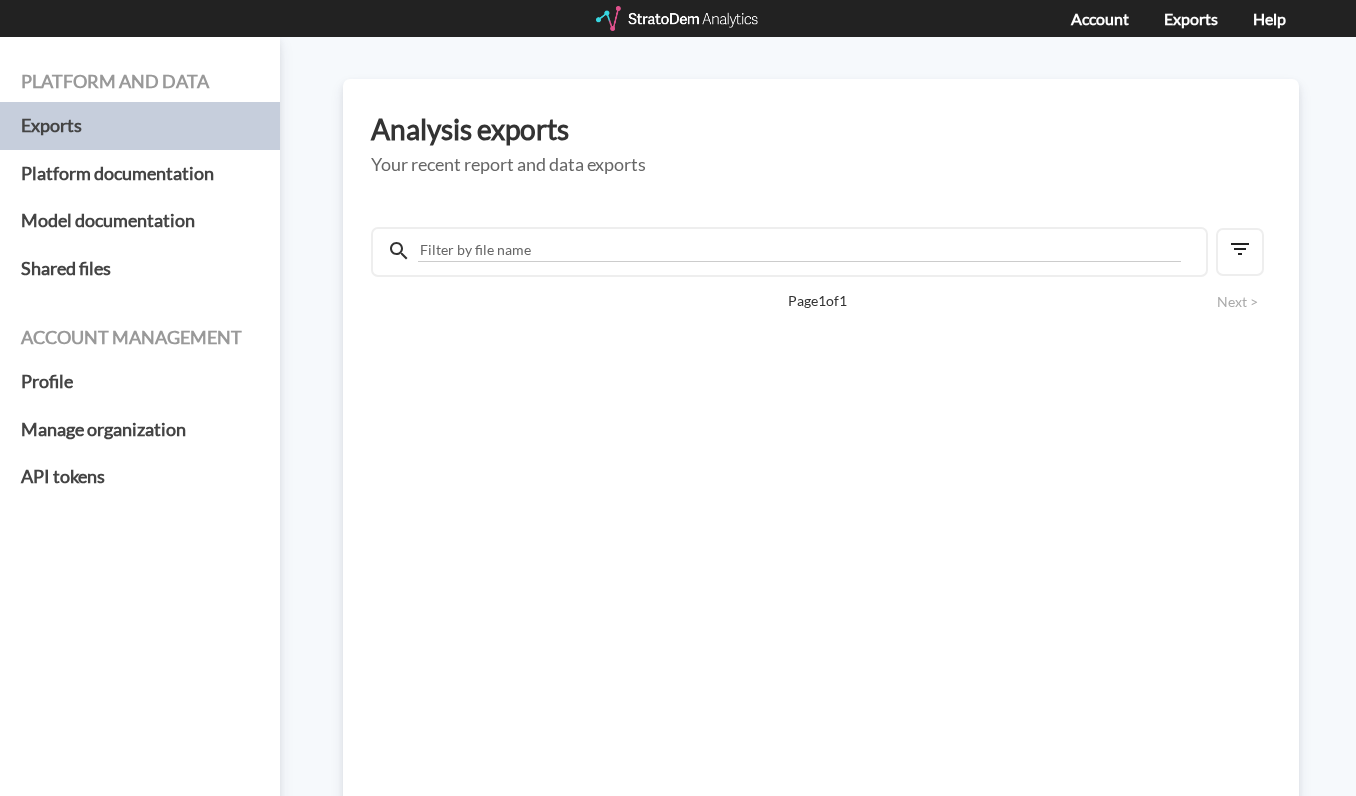 scroll, scrollTop: 0, scrollLeft: 0, axis: both 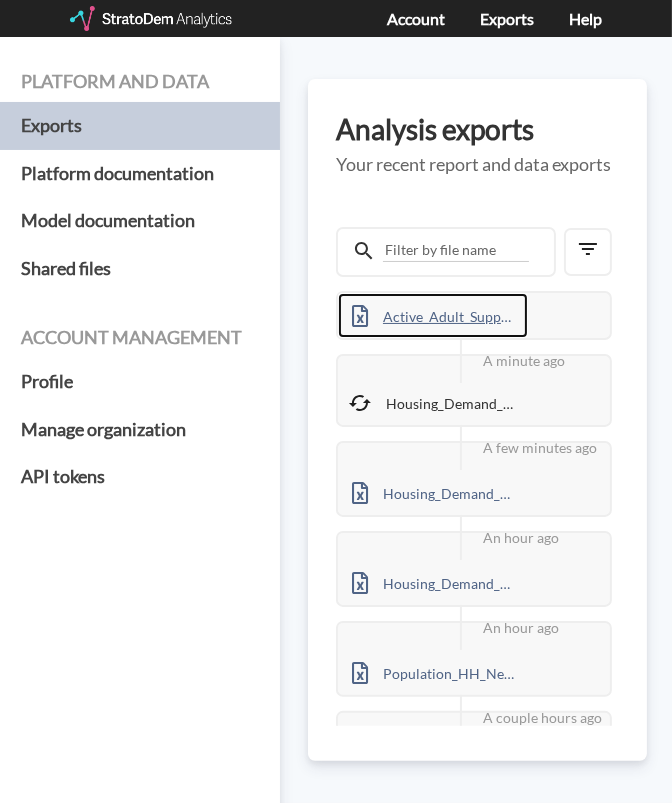 click on "Active_Adult_Supplement_Update_2025_07_10_site-addresses_0qkkO9qb.xlsx" at bounding box center [433, 315] 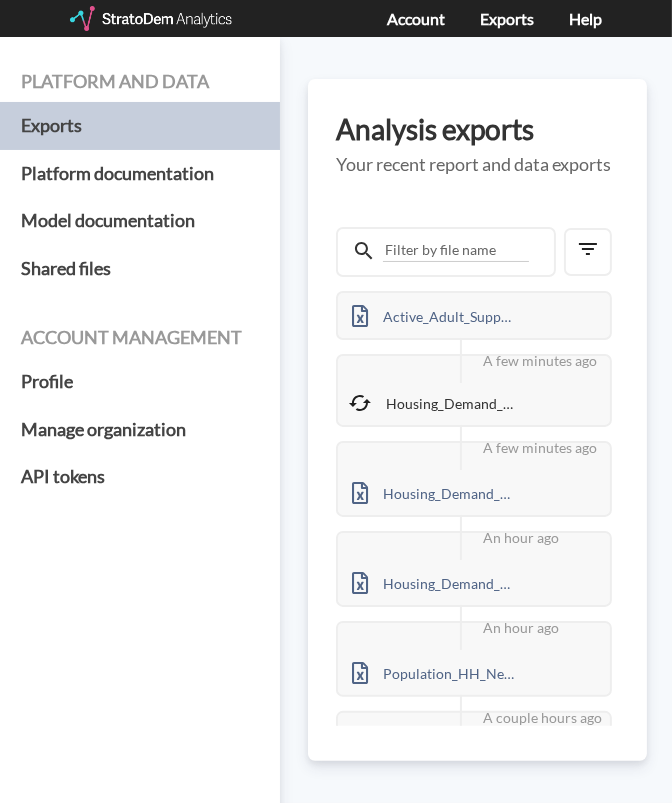 click on "Platform and data Exports Platform documentation Model documentation Shared files Account management Profile Manage organization API tokens" at bounding box center [140, 441] 